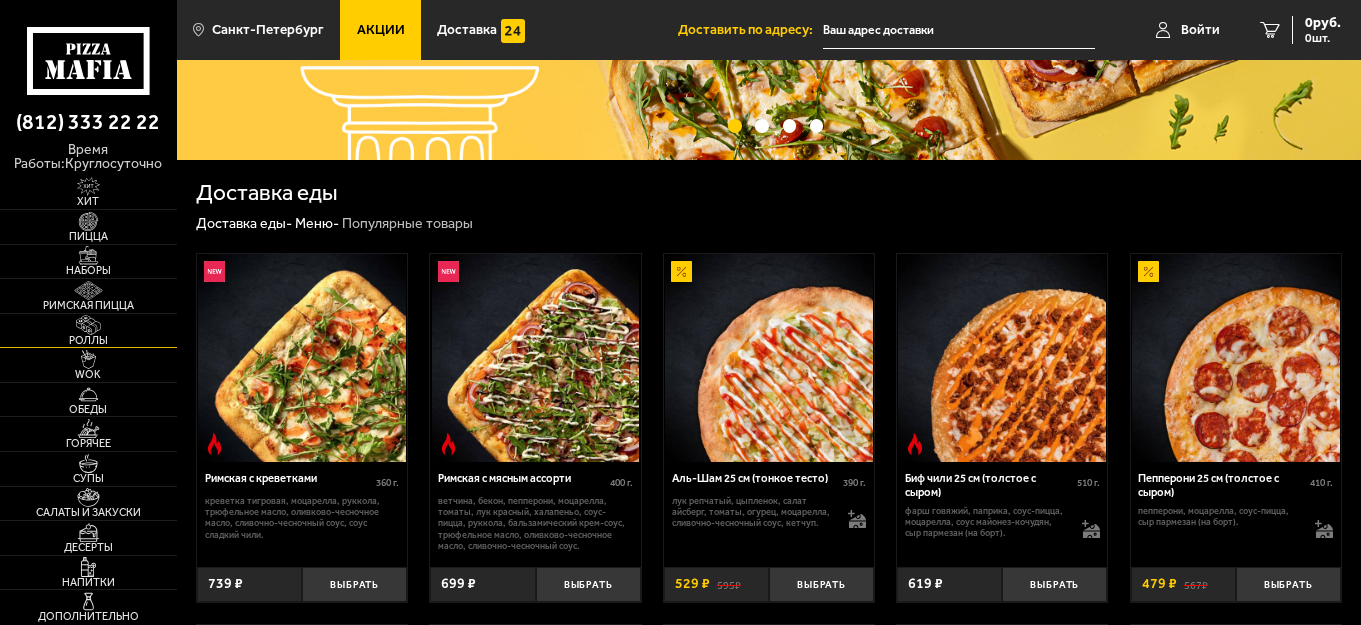 scroll, scrollTop: 200, scrollLeft: 0, axis: vertical 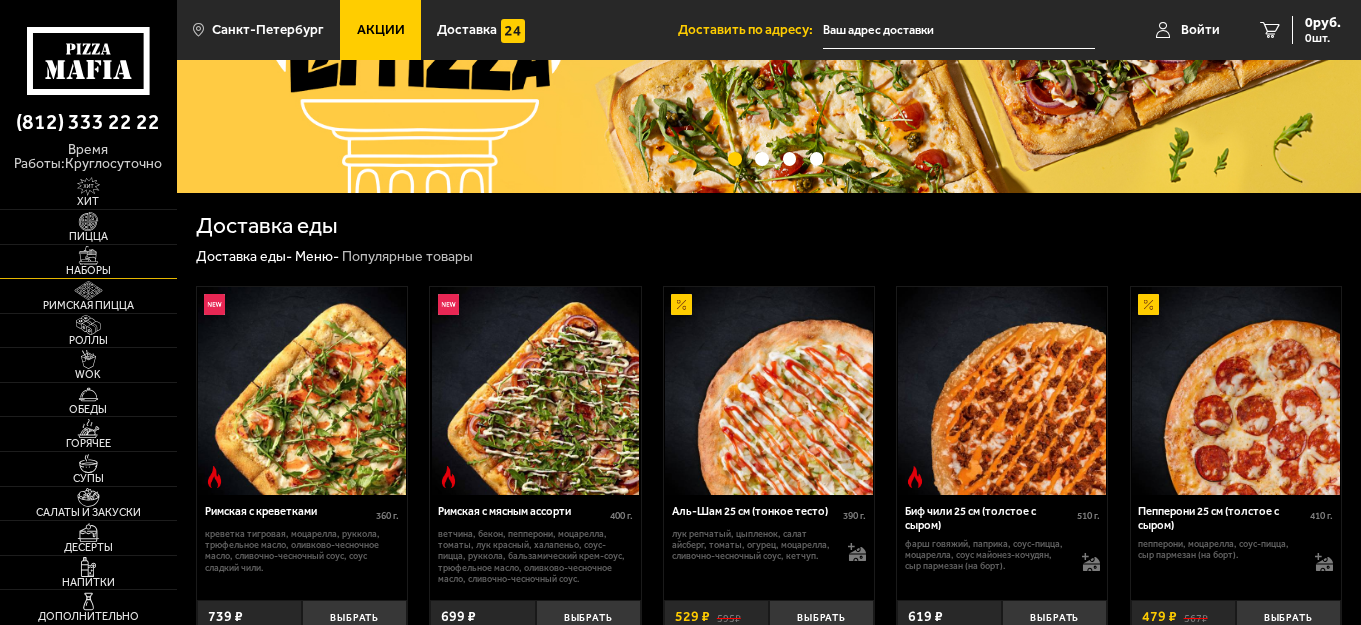 click on "Наборы" at bounding box center (88, 262) 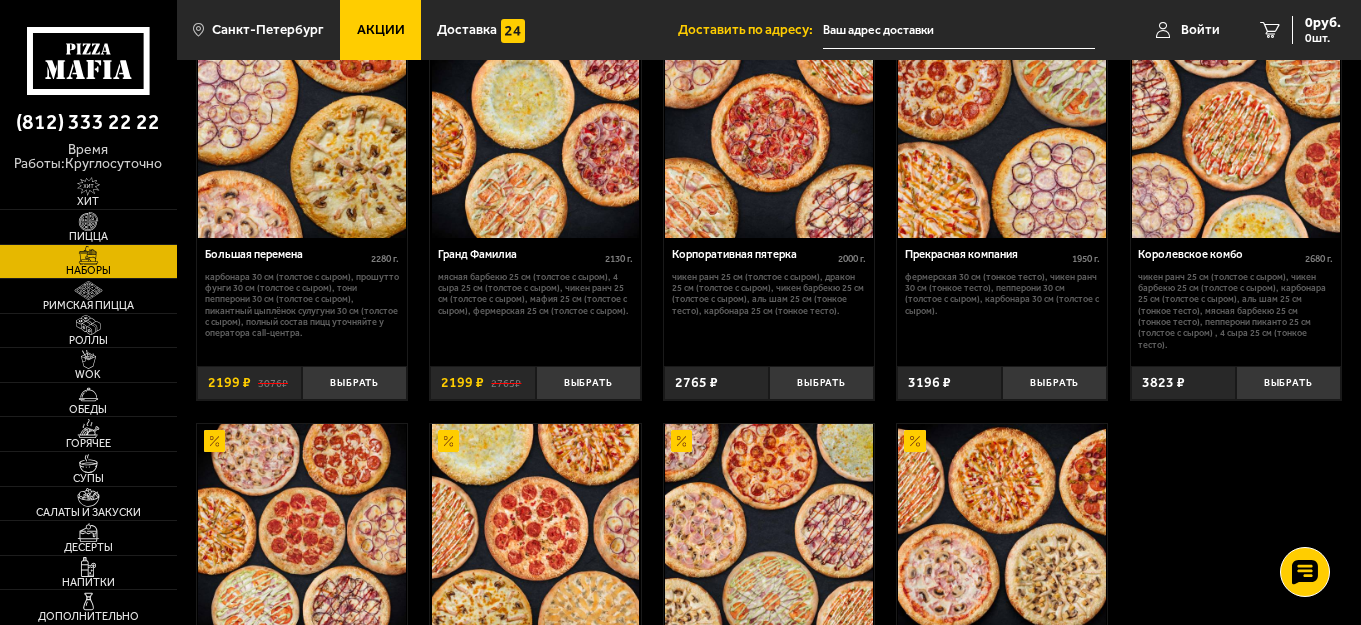 scroll, scrollTop: 1800, scrollLeft: 0, axis: vertical 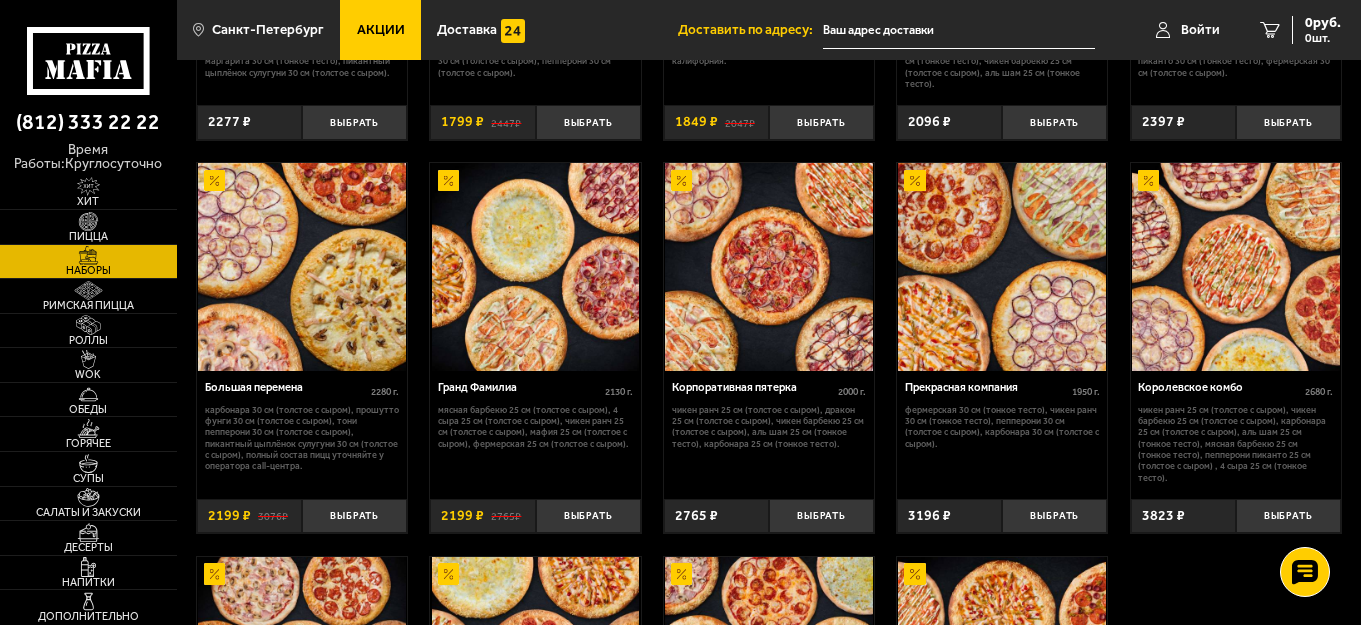 click at bounding box center [302, 267] 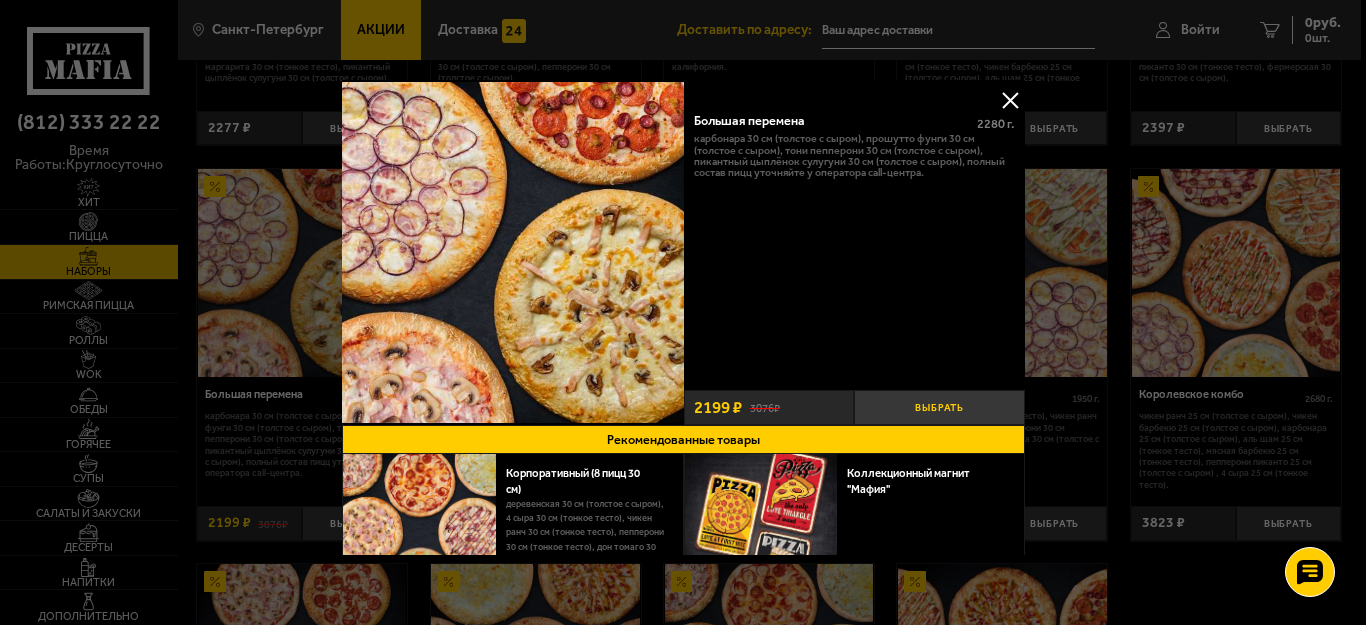click on "Выбрать" at bounding box center (939, 407) 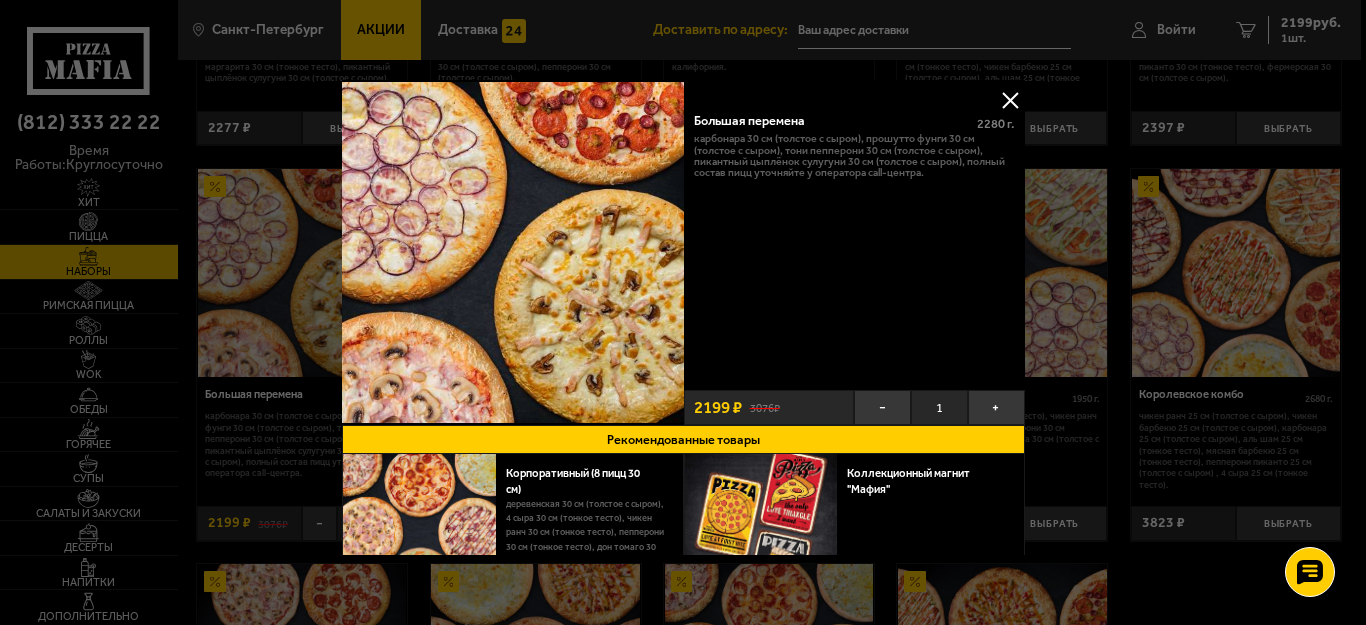 click at bounding box center [1010, 100] 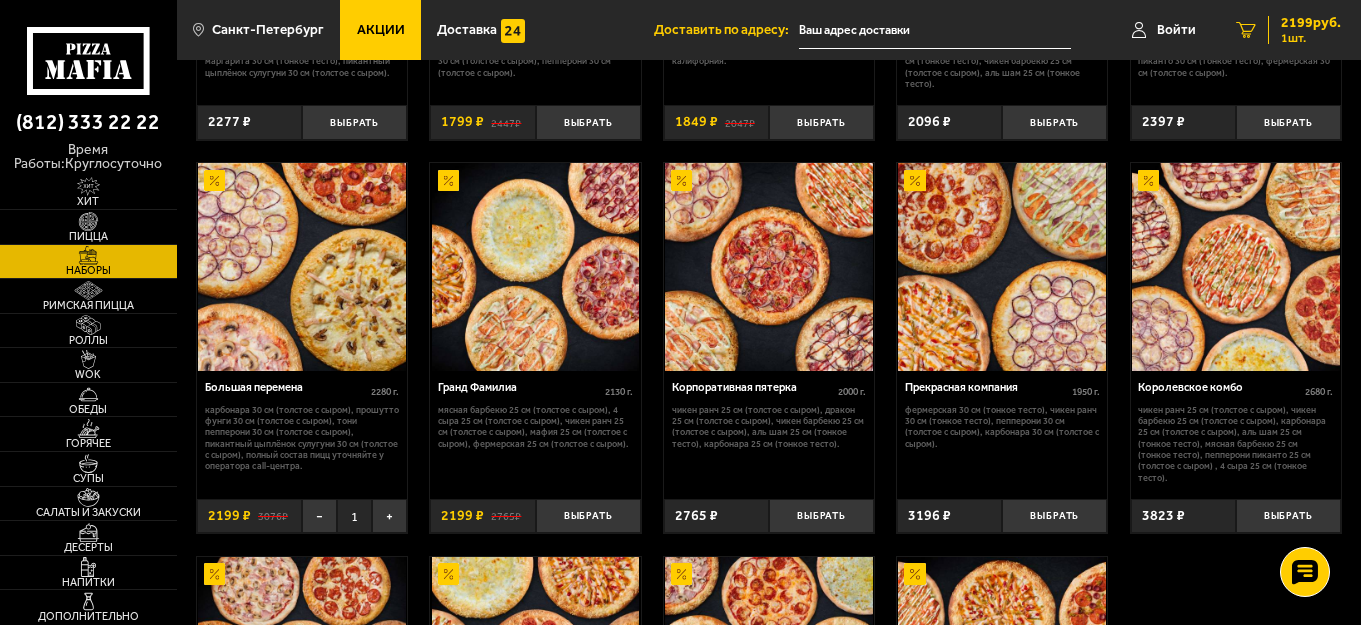 click on "2199  руб." at bounding box center [1311, 23] 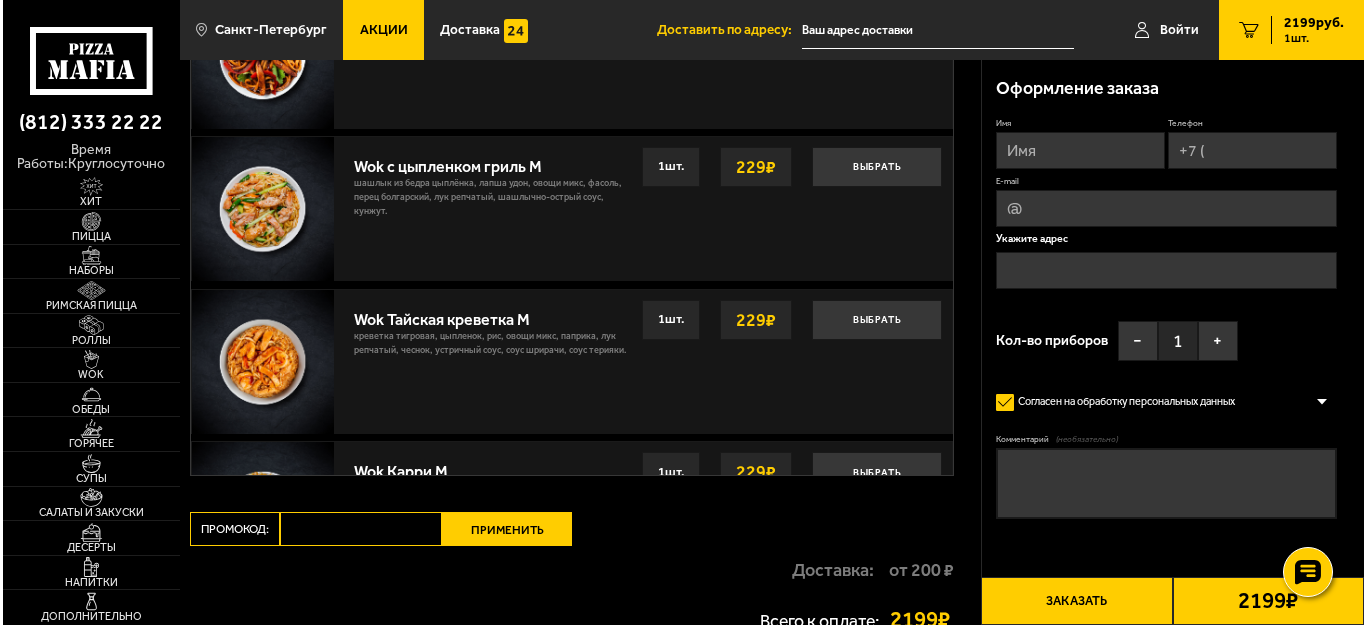 scroll, scrollTop: 1000, scrollLeft: 0, axis: vertical 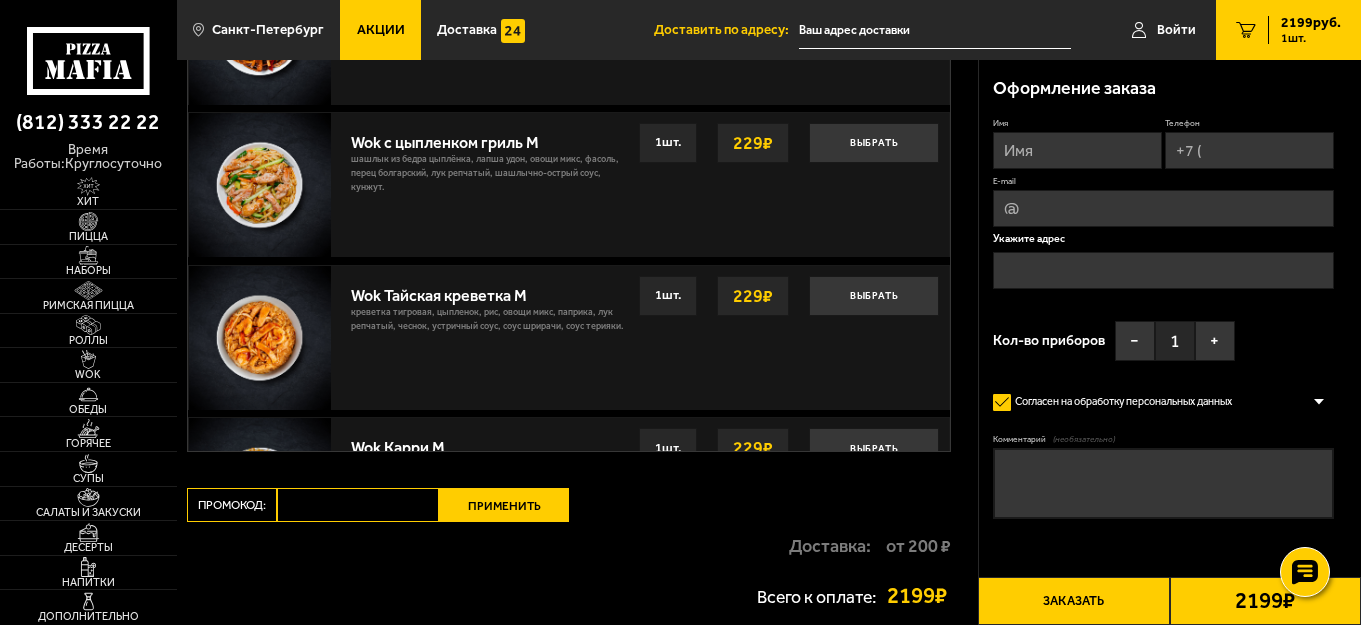 click on "Имя" at bounding box center (1077, 150) 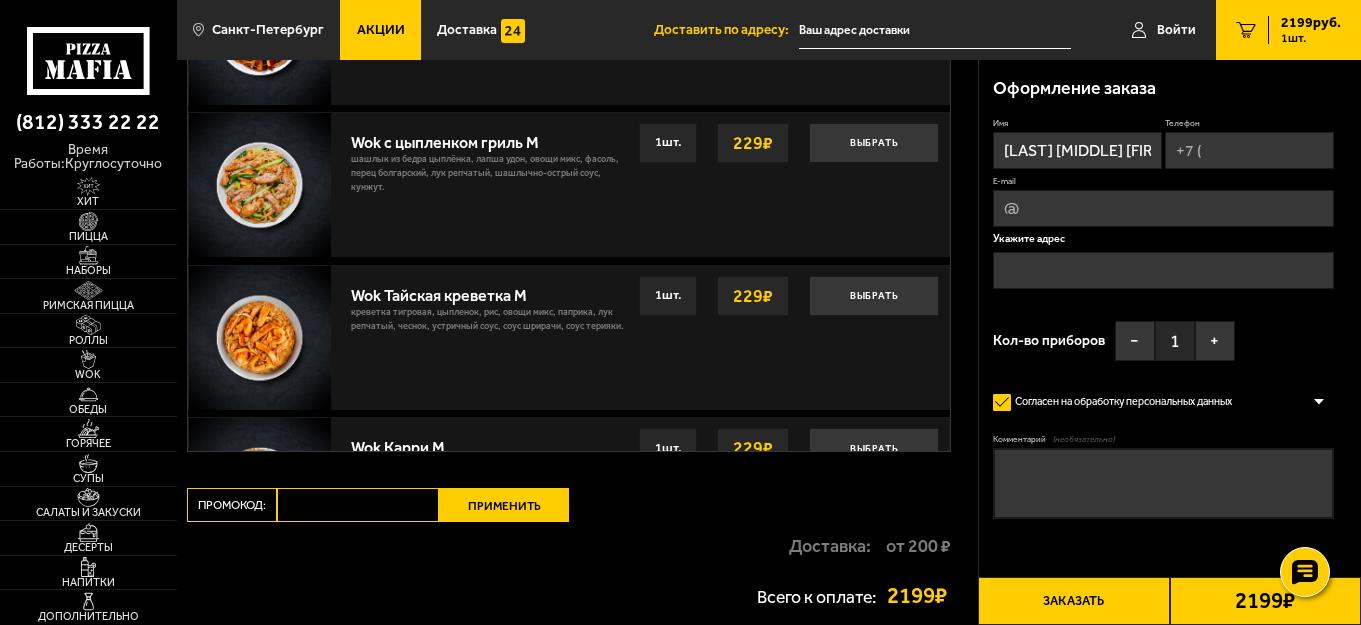type on "[PHONE]" 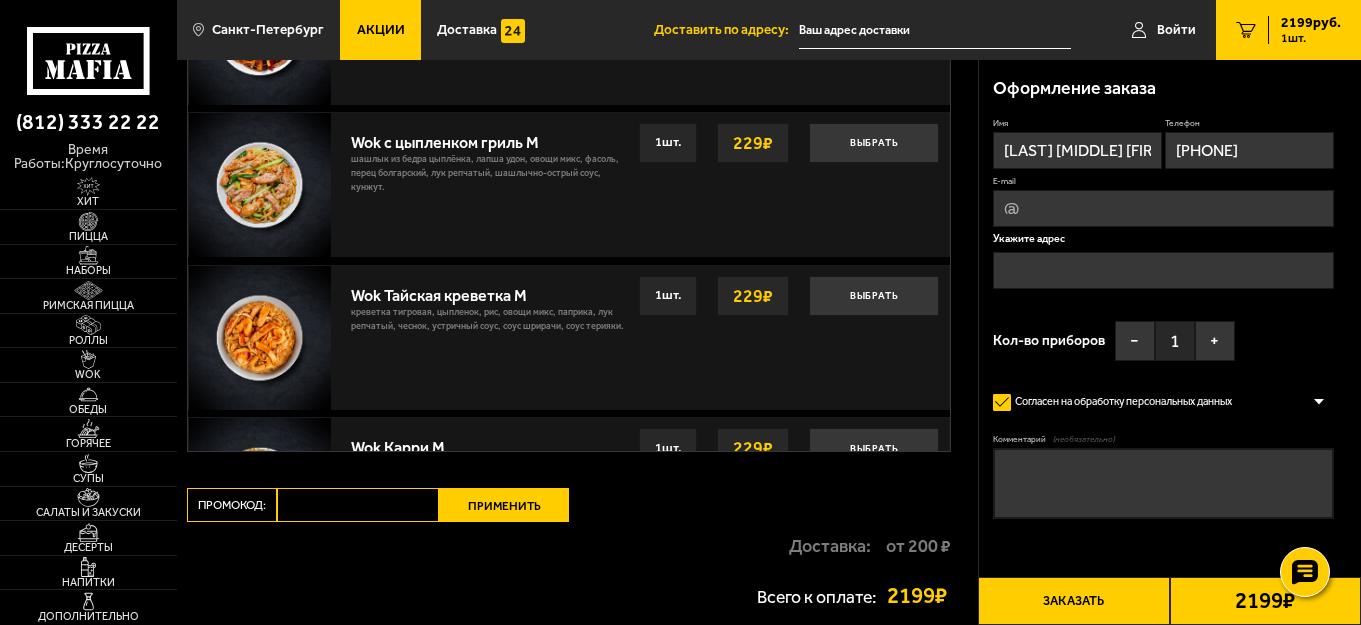 type on "[EMAIL]" 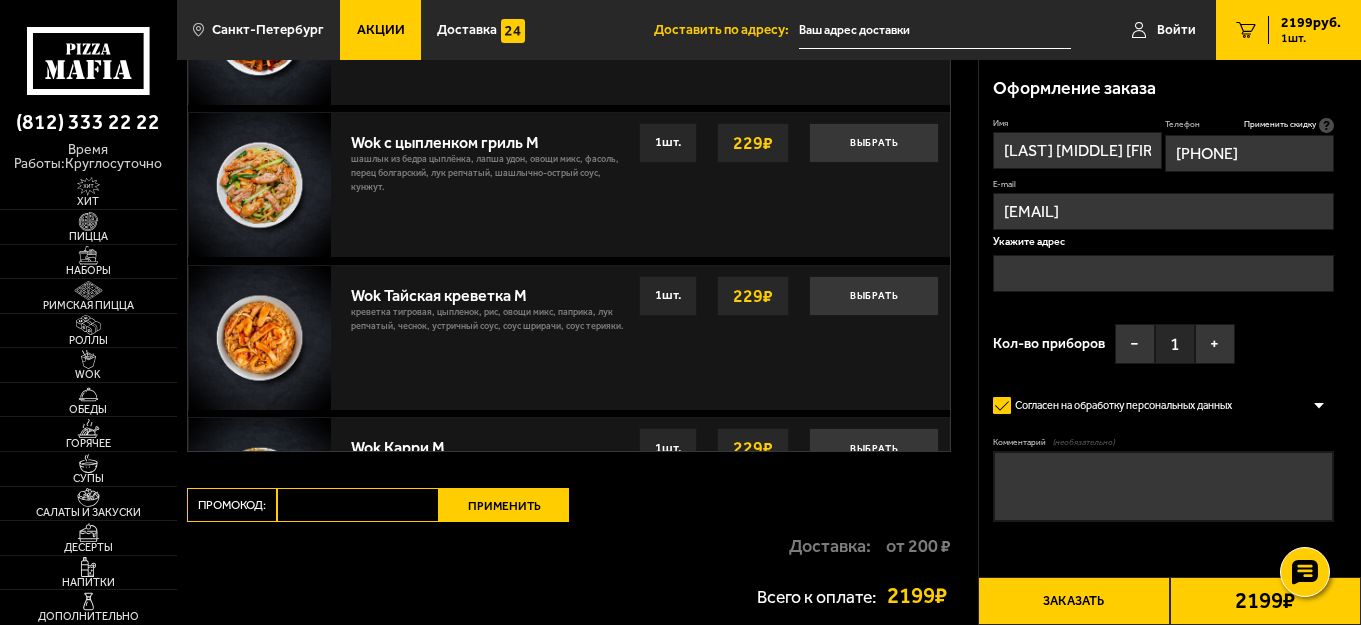 click at bounding box center [1163, 273] 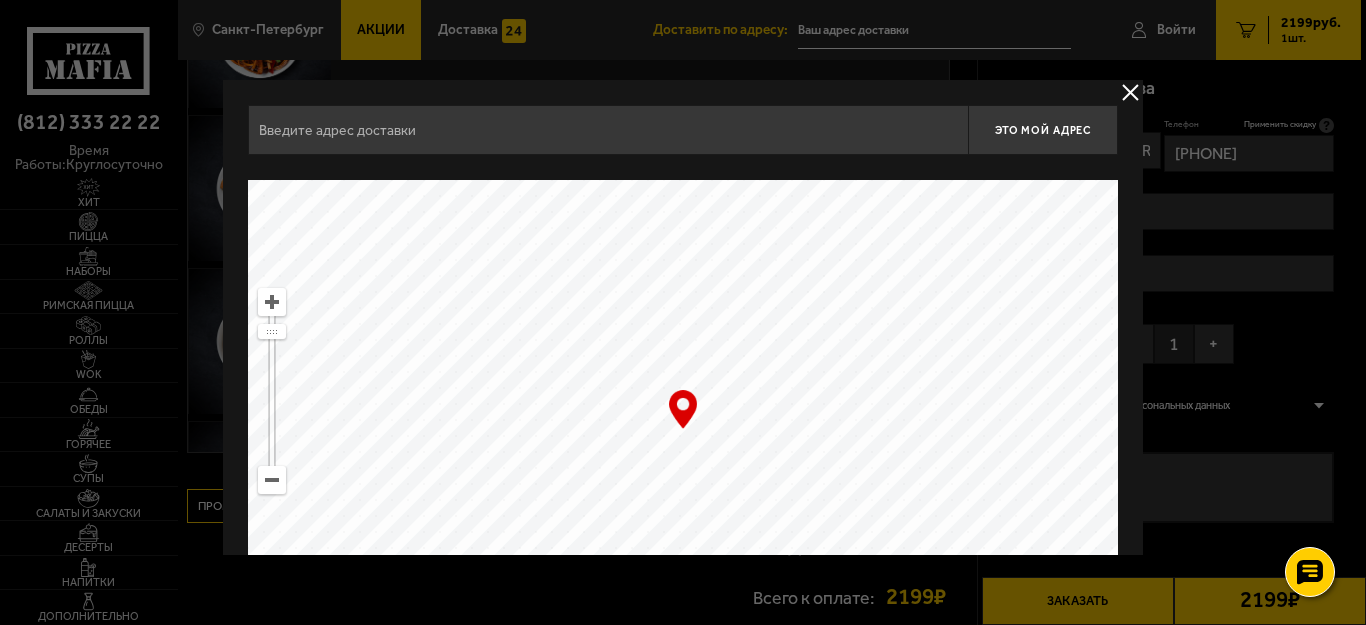 drag, startPoint x: 920, startPoint y: 326, endPoint x: 715, endPoint y: 304, distance: 206.17711 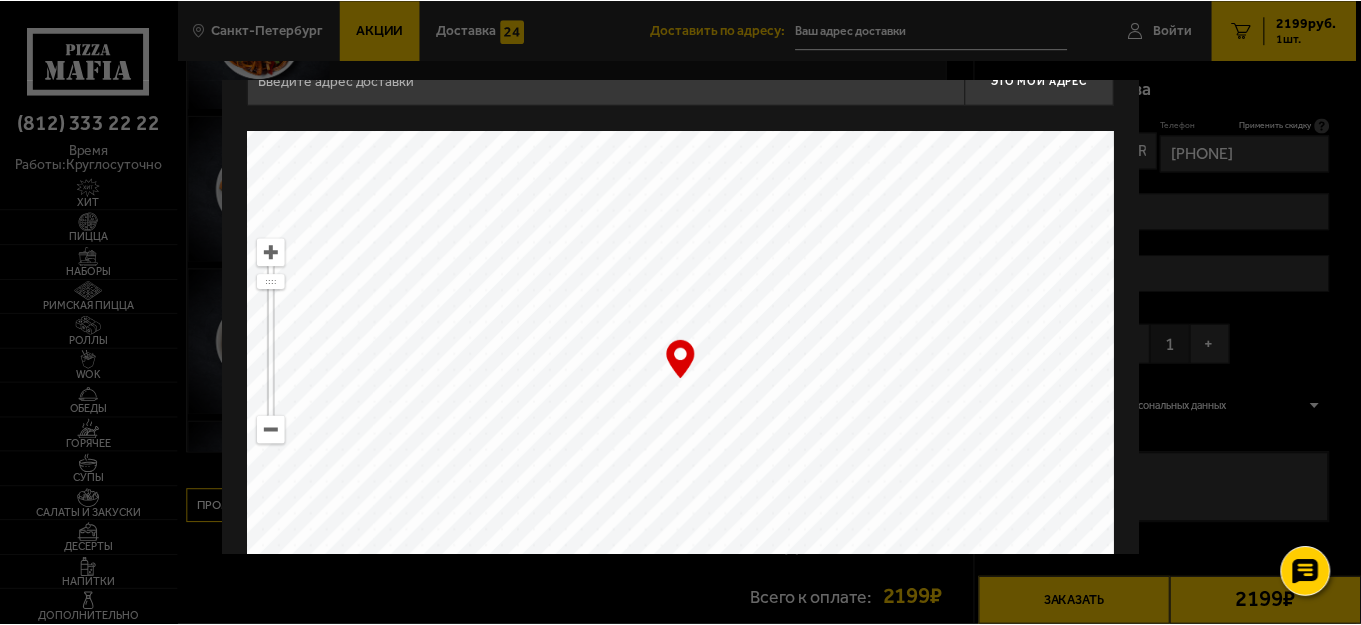 scroll, scrollTop: 0, scrollLeft: 0, axis: both 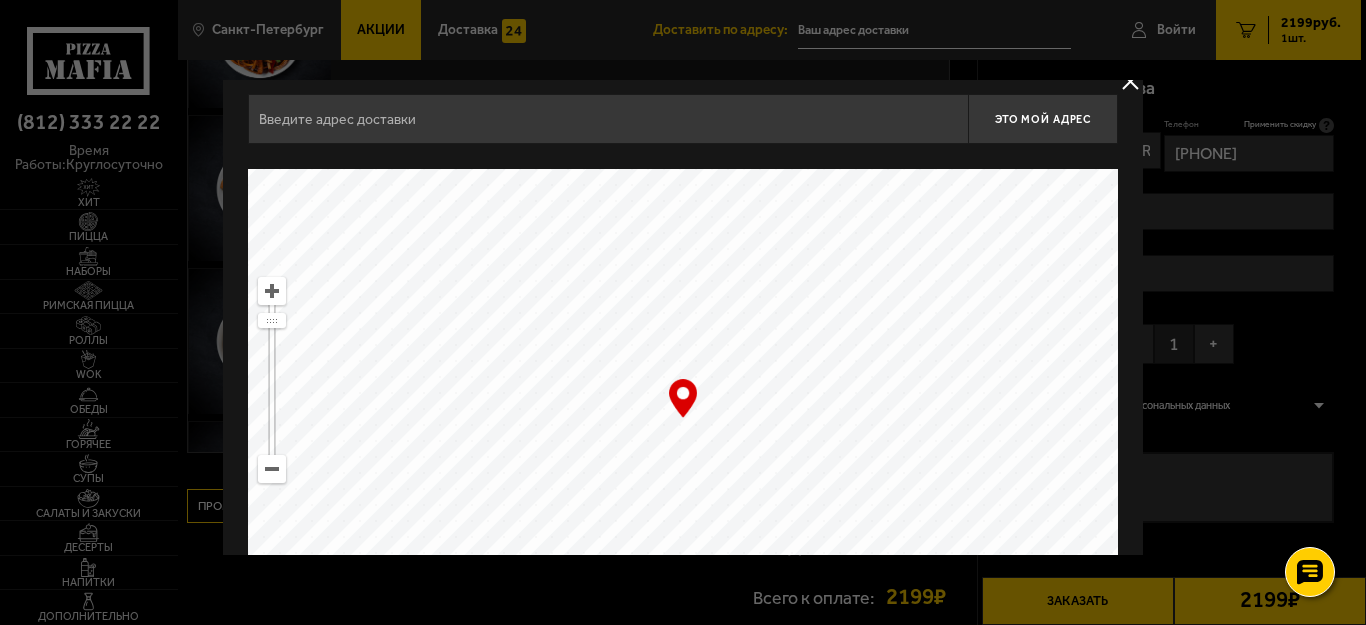 type on "[STREET], [NUMBER]" 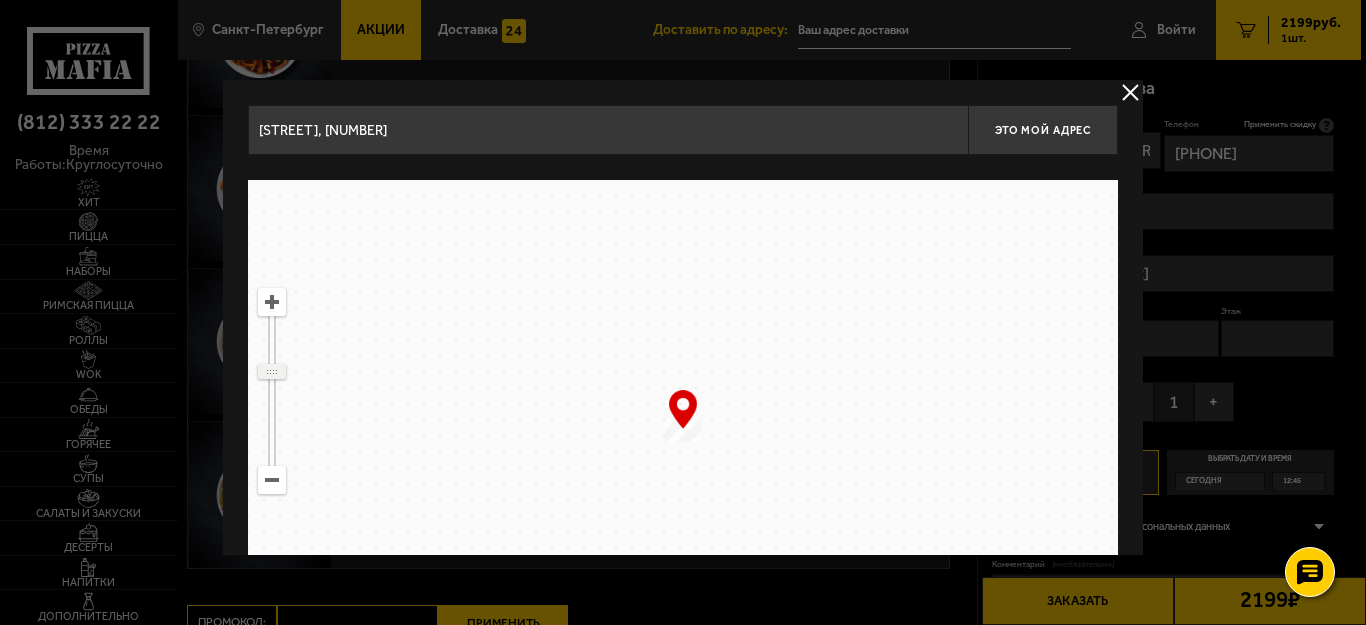 drag, startPoint x: 271, startPoint y: 338, endPoint x: 278, endPoint y: 368, distance: 30.805843 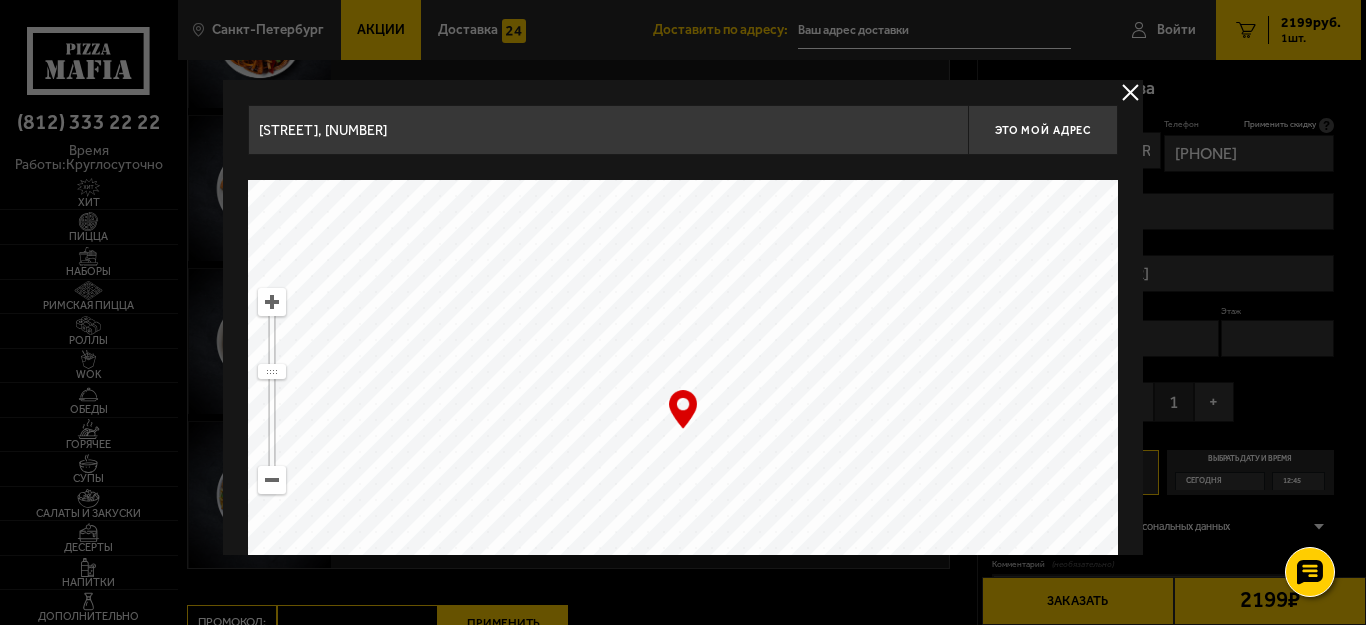 drag, startPoint x: 570, startPoint y: 414, endPoint x: 517, endPoint y: 299, distance: 126.625435 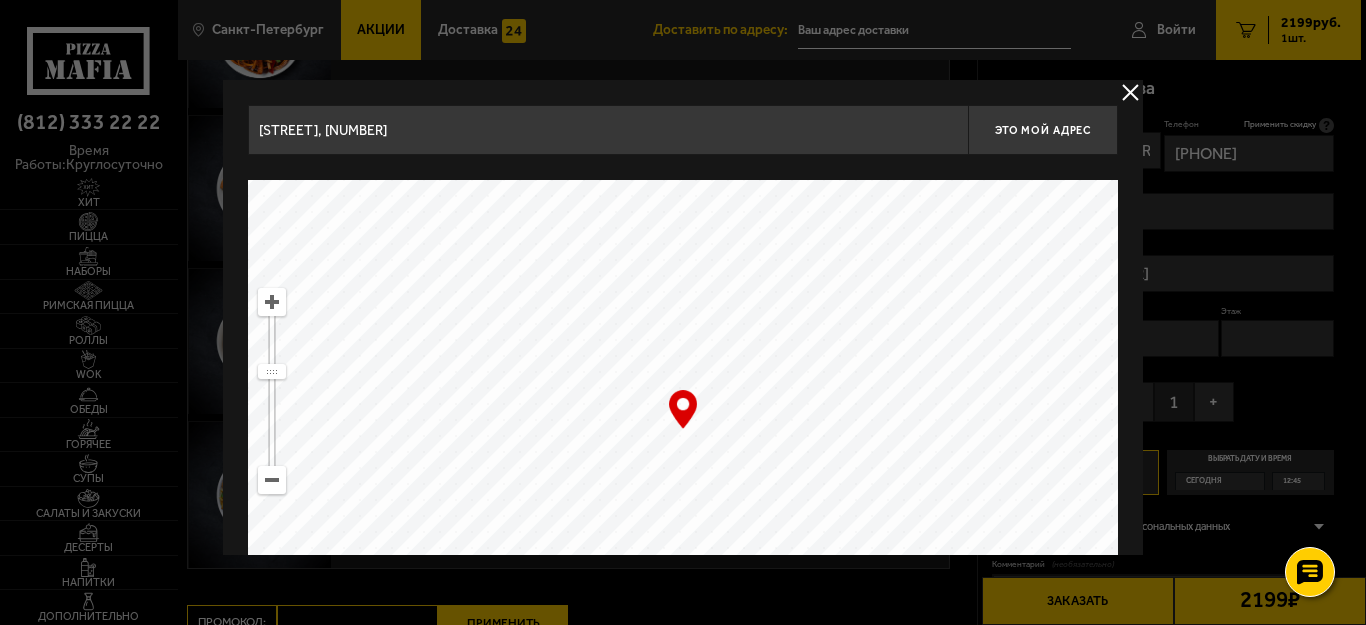 drag, startPoint x: 648, startPoint y: 418, endPoint x: 573, endPoint y: 292, distance: 146.63219 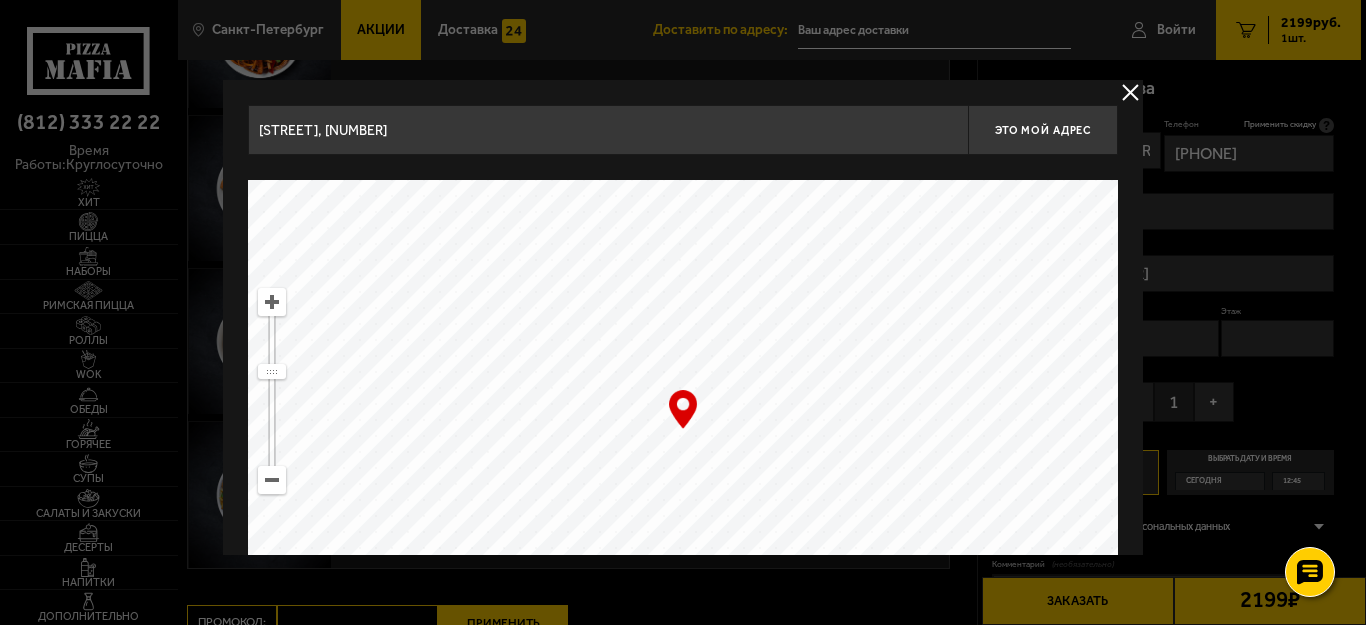 drag, startPoint x: 644, startPoint y: 392, endPoint x: 761, endPoint y: 427, distance: 122.12289 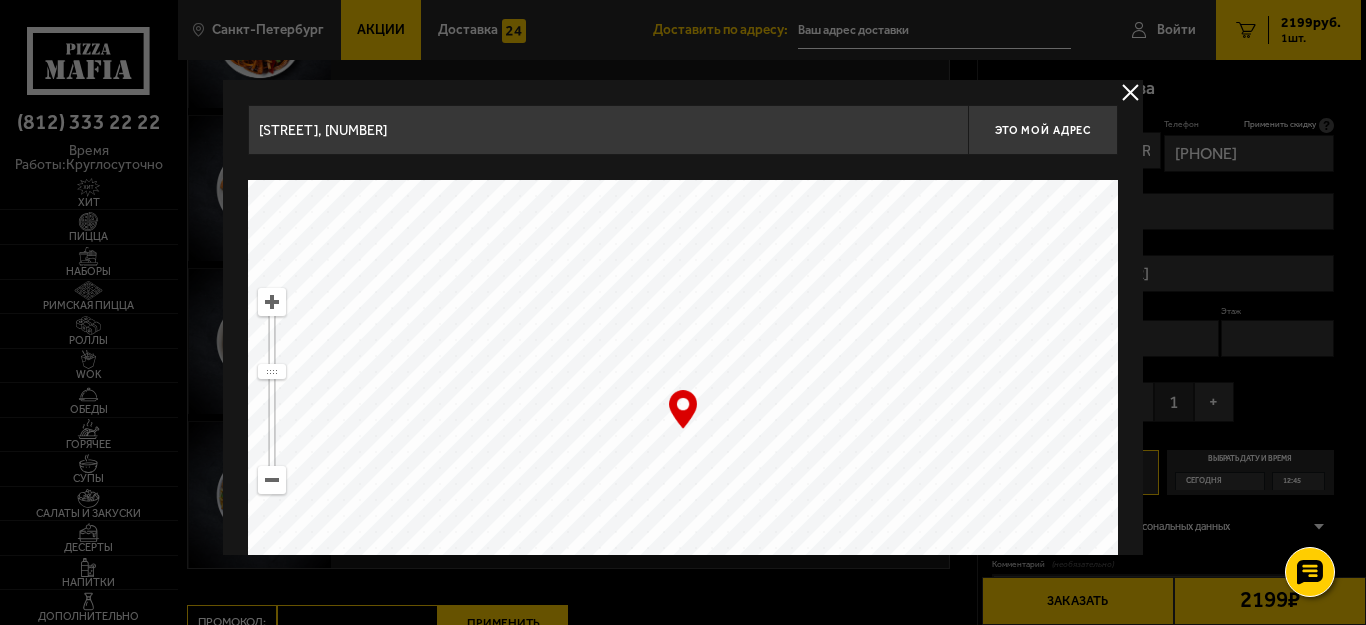 type on "[DISTRICT], [CITY], [STREET], [BUILDING]" 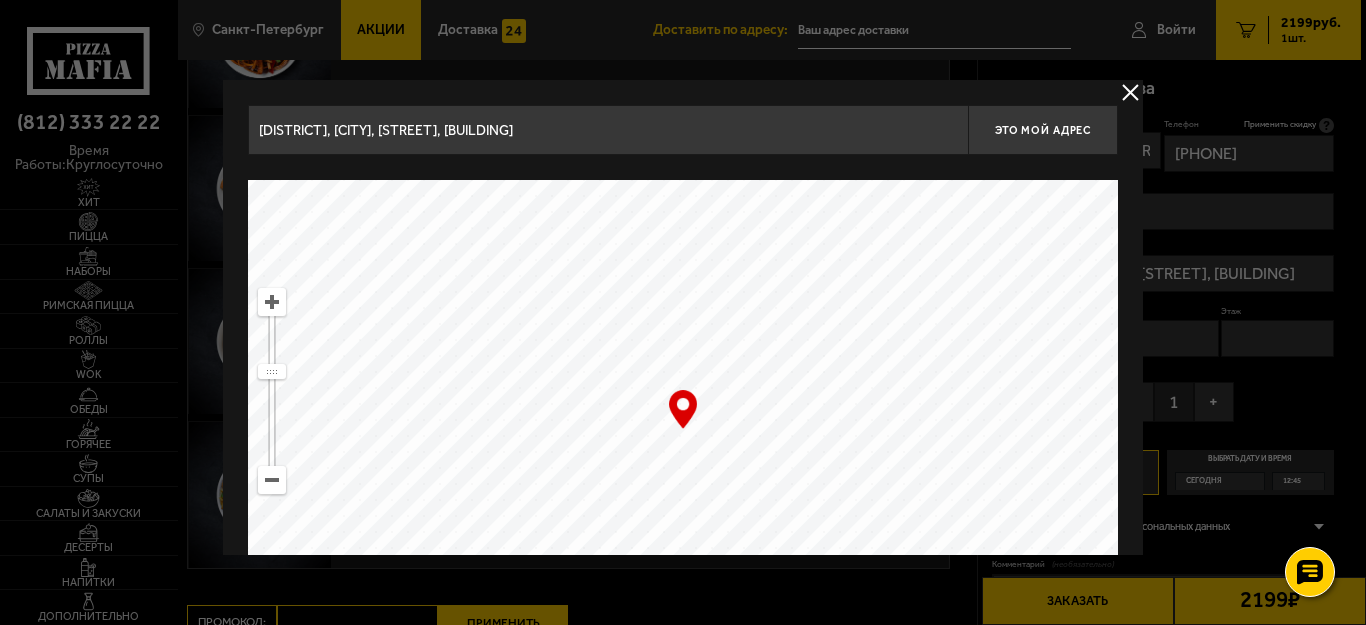 click at bounding box center (272, 302) 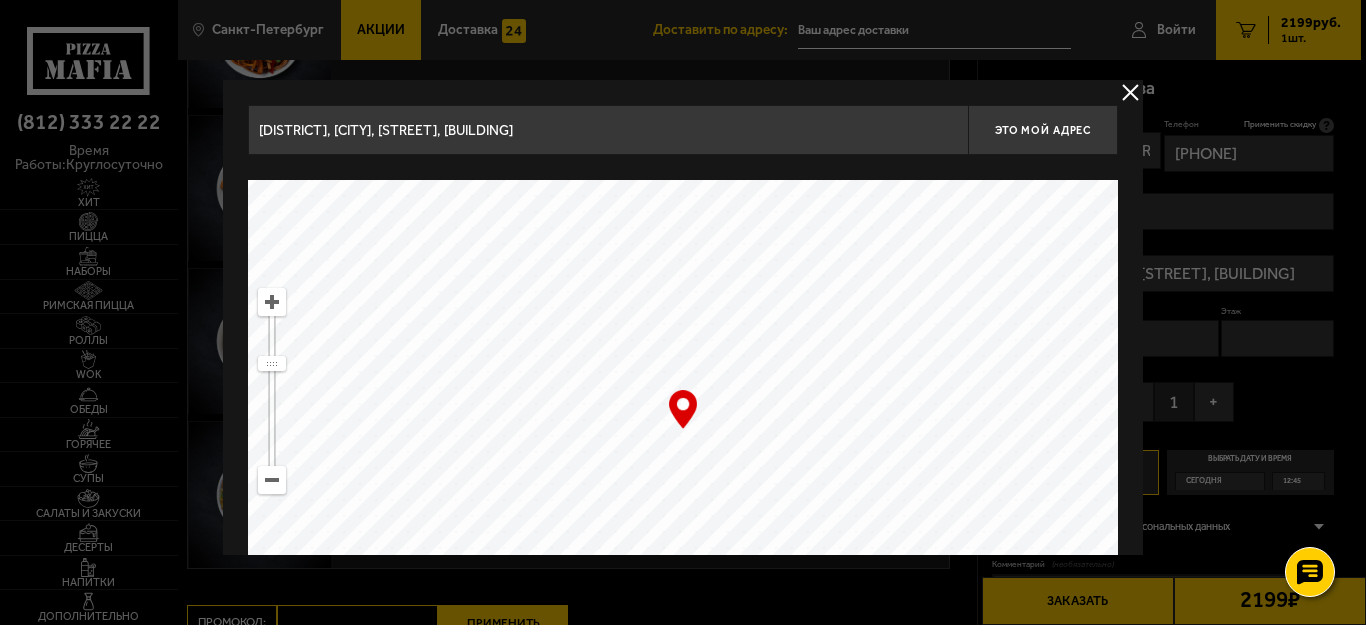 click at bounding box center (272, 302) 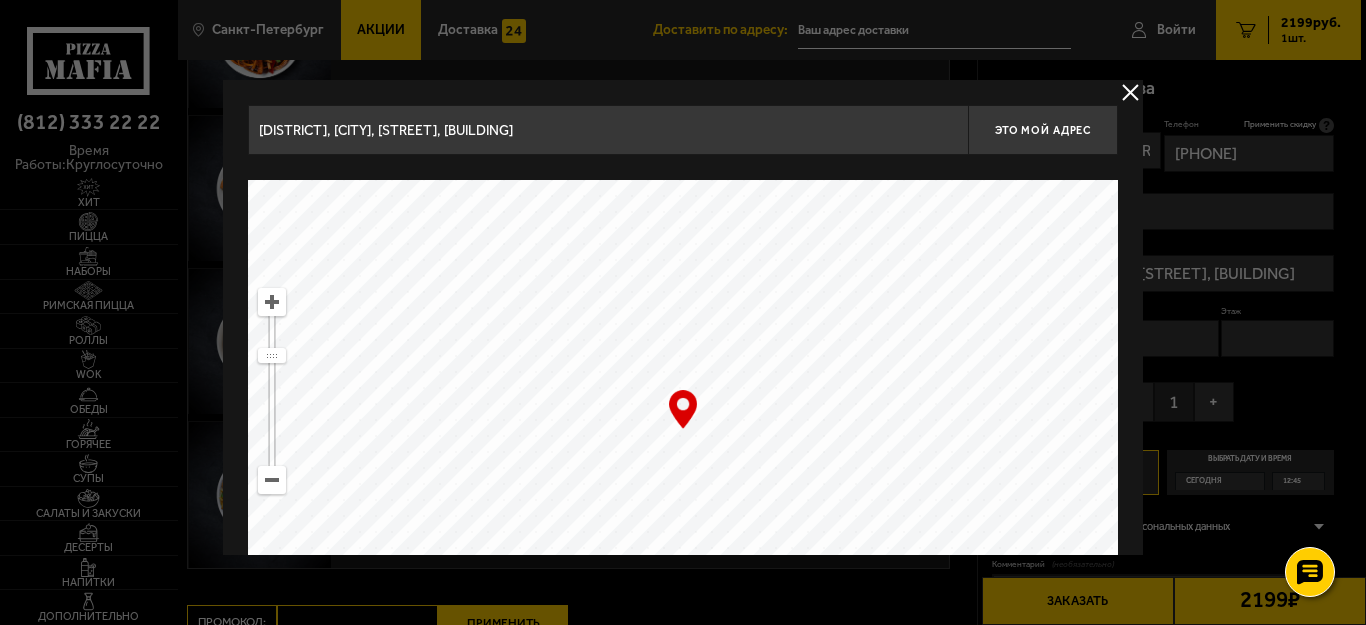 drag, startPoint x: 794, startPoint y: 439, endPoint x: 711, endPoint y: 289, distance: 171.4322 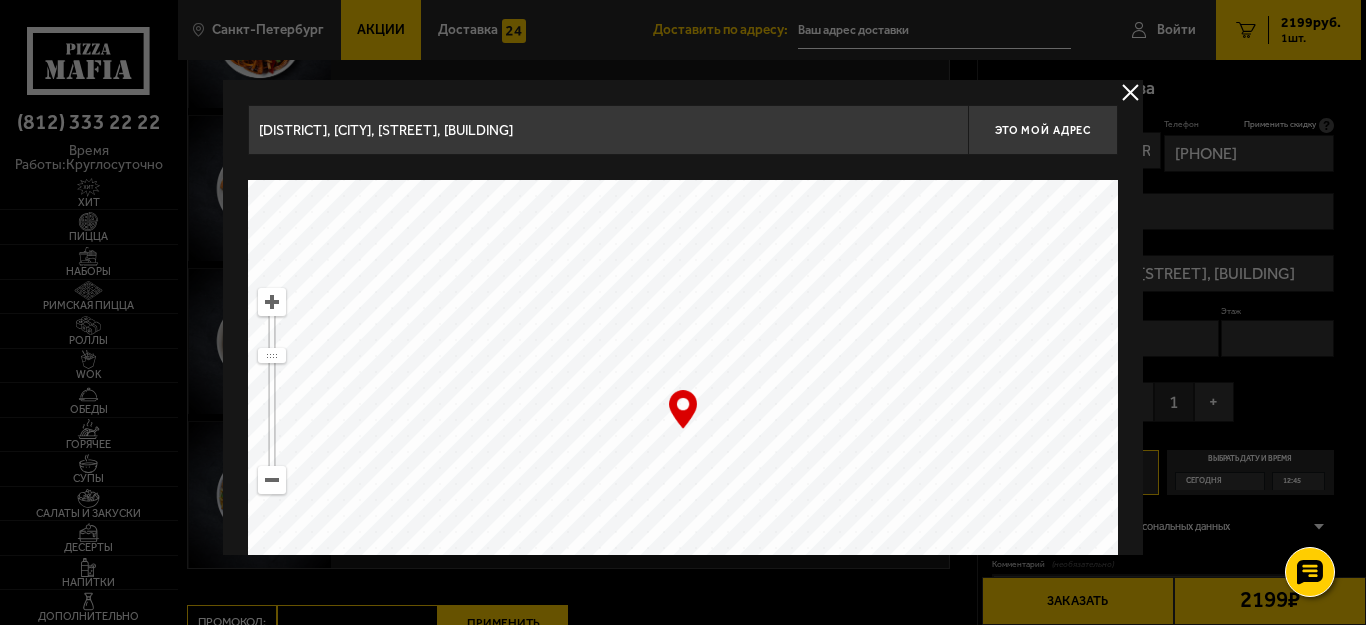 click at bounding box center [272, 302] 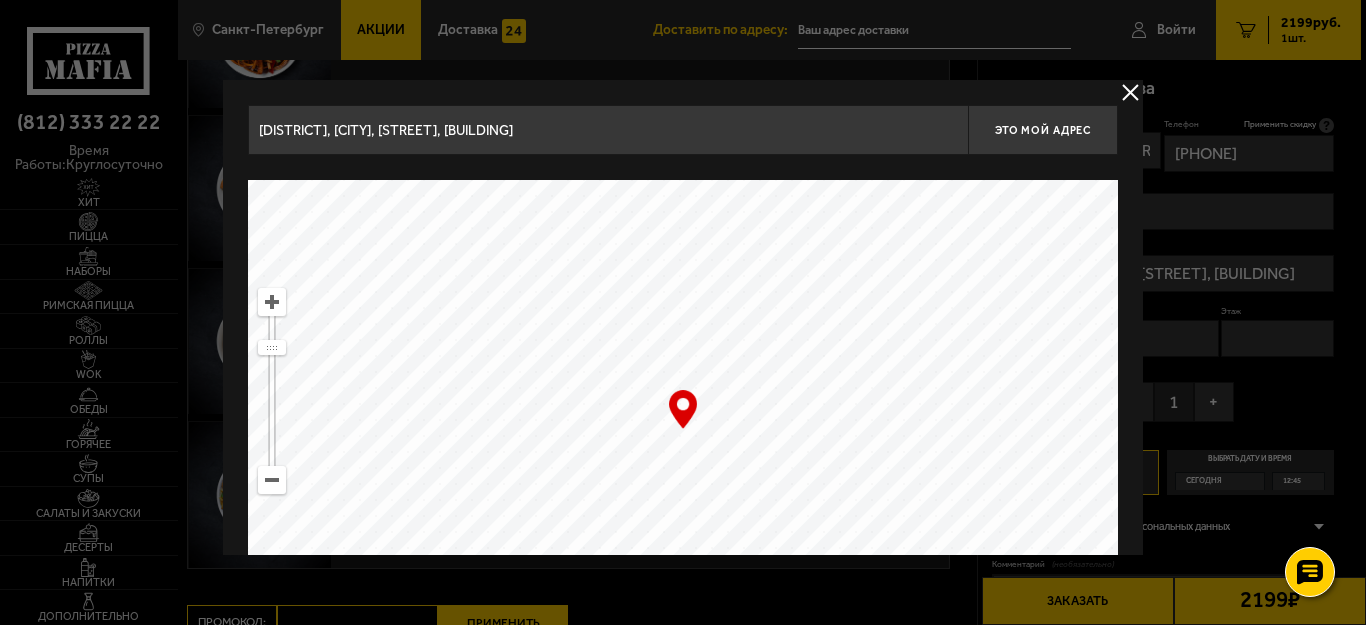 click at bounding box center (272, 302) 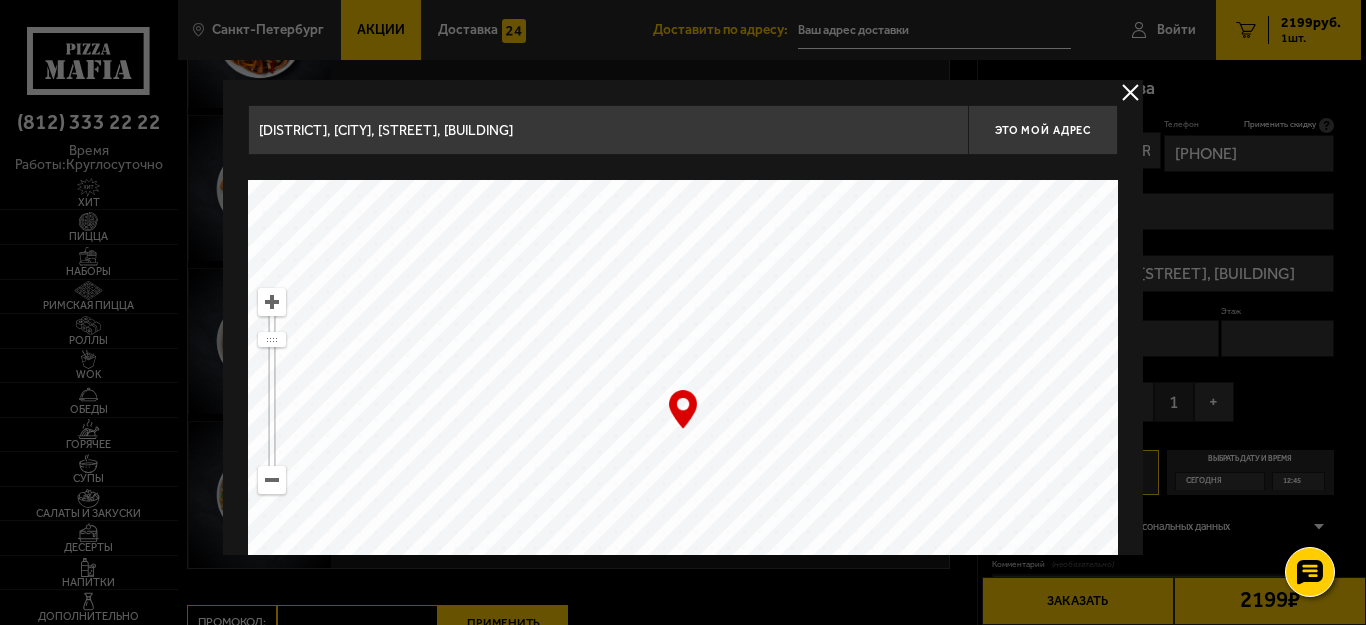 drag, startPoint x: 622, startPoint y: 396, endPoint x: 615, endPoint y: 378, distance: 19.313208 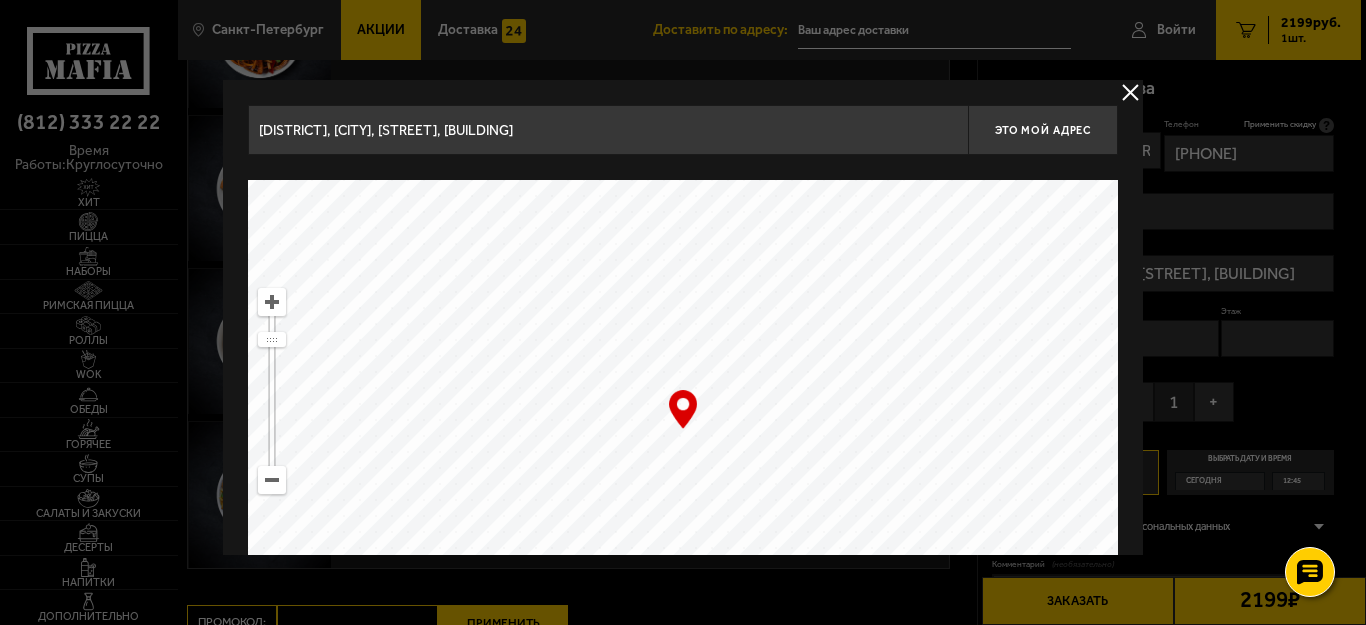 type on "[DISTRICT], [CITY], [STREET], [BUILDING]" 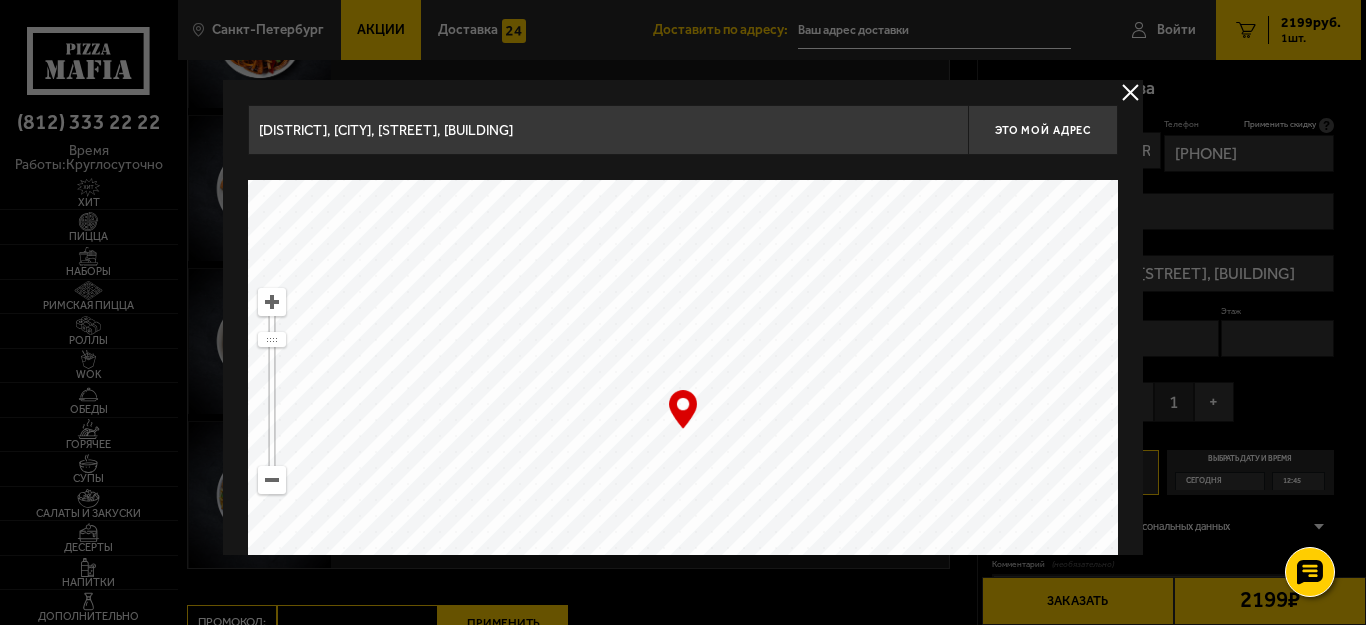 drag, startPoint x: 730, startPoint y: 430, endPoint x: 722, endPoint y: 420, distance: 12.806249 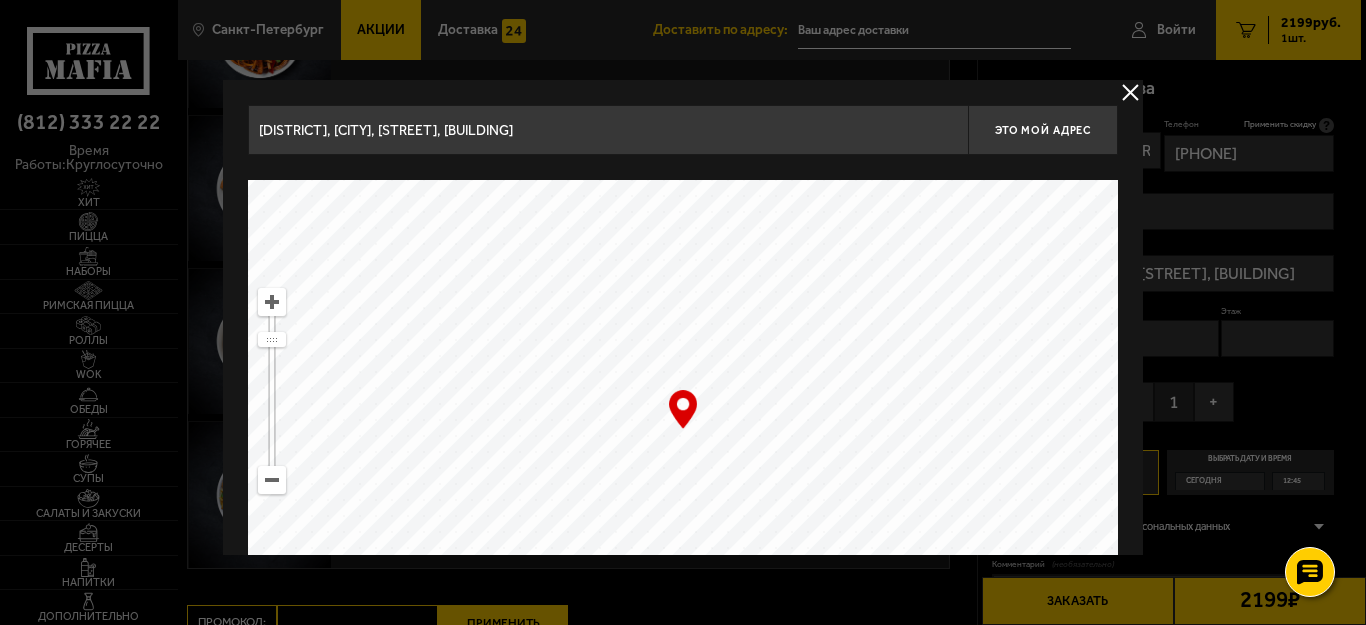 type on "[DISTRICT], [CITY], [STREET], [BUILDING]" 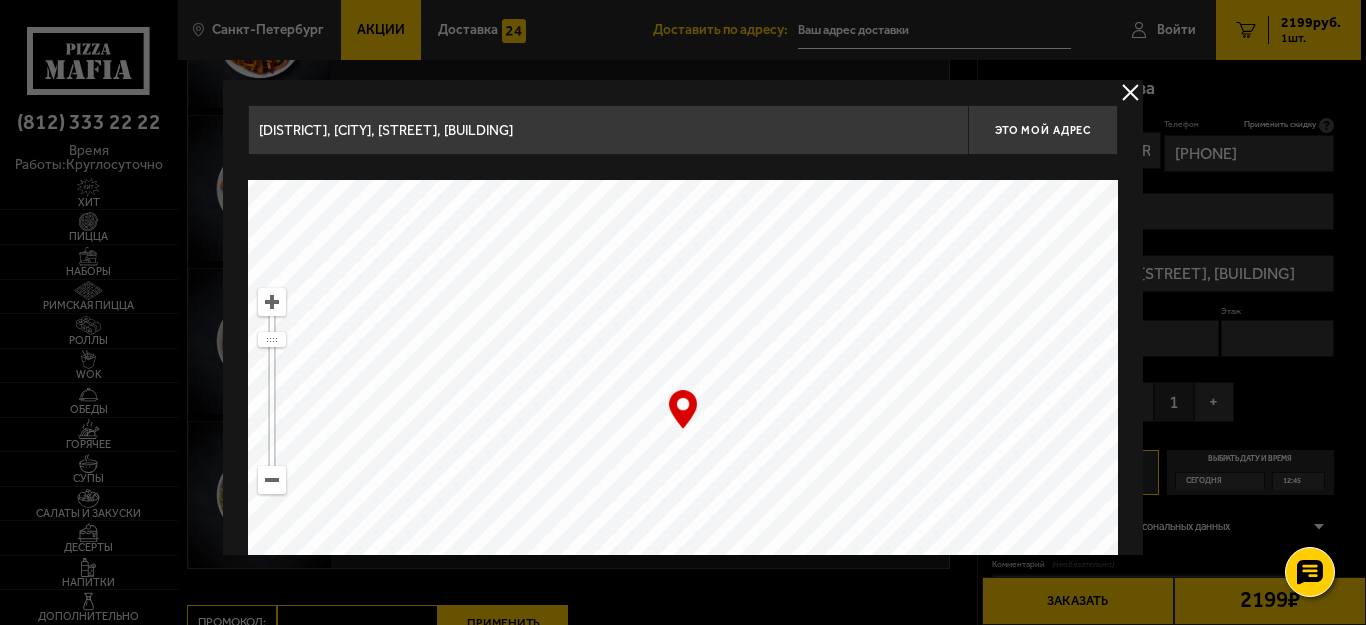 click at bounding box center [683, 430] 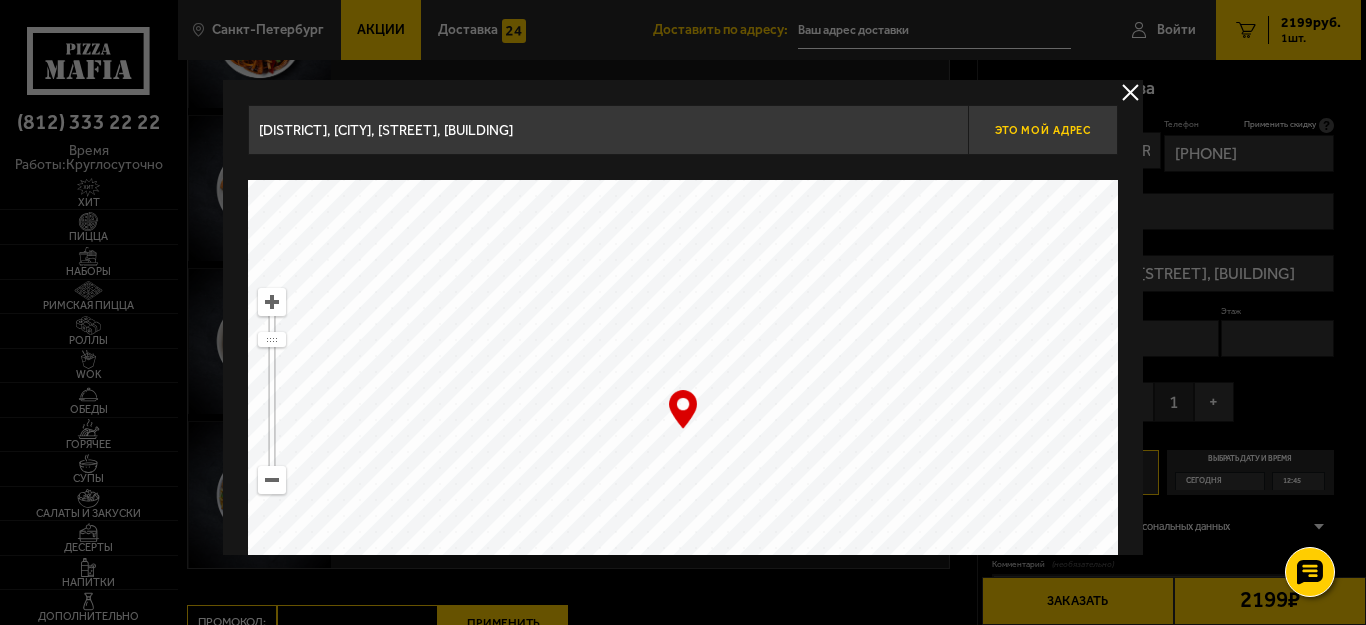 click on "Это мой адрес" at bounding box center [1043, 130] 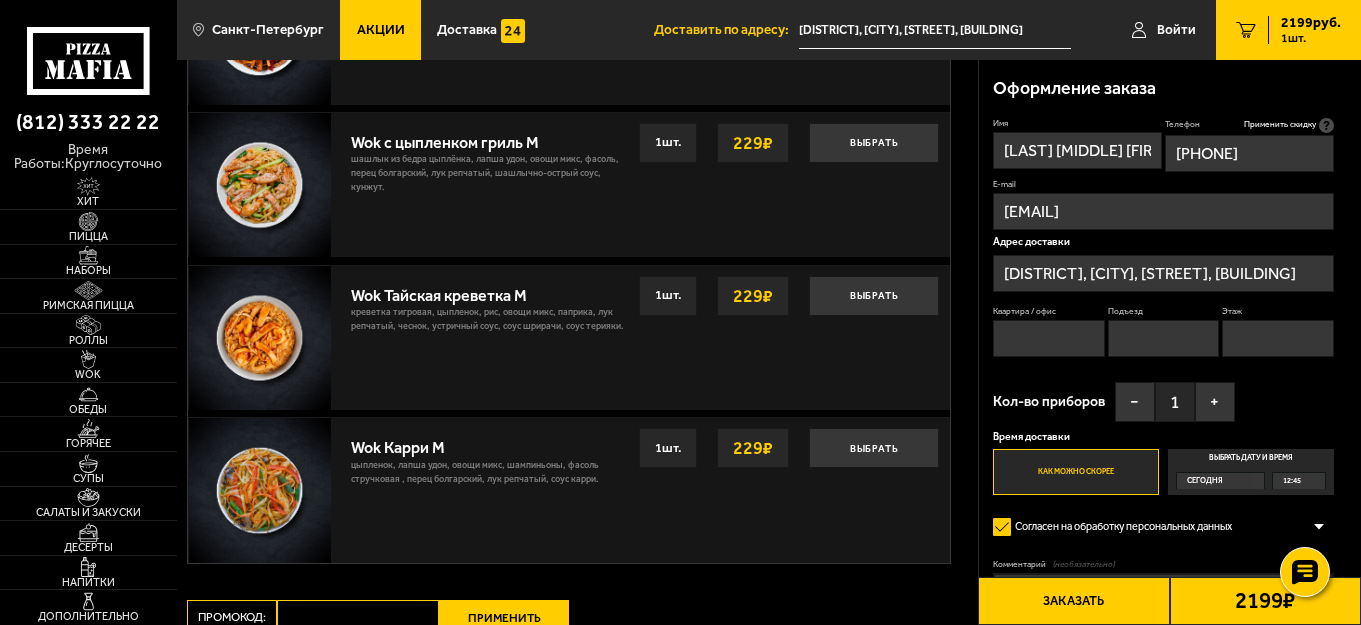 click on "Этаж" at bounding box center (1278, 338) 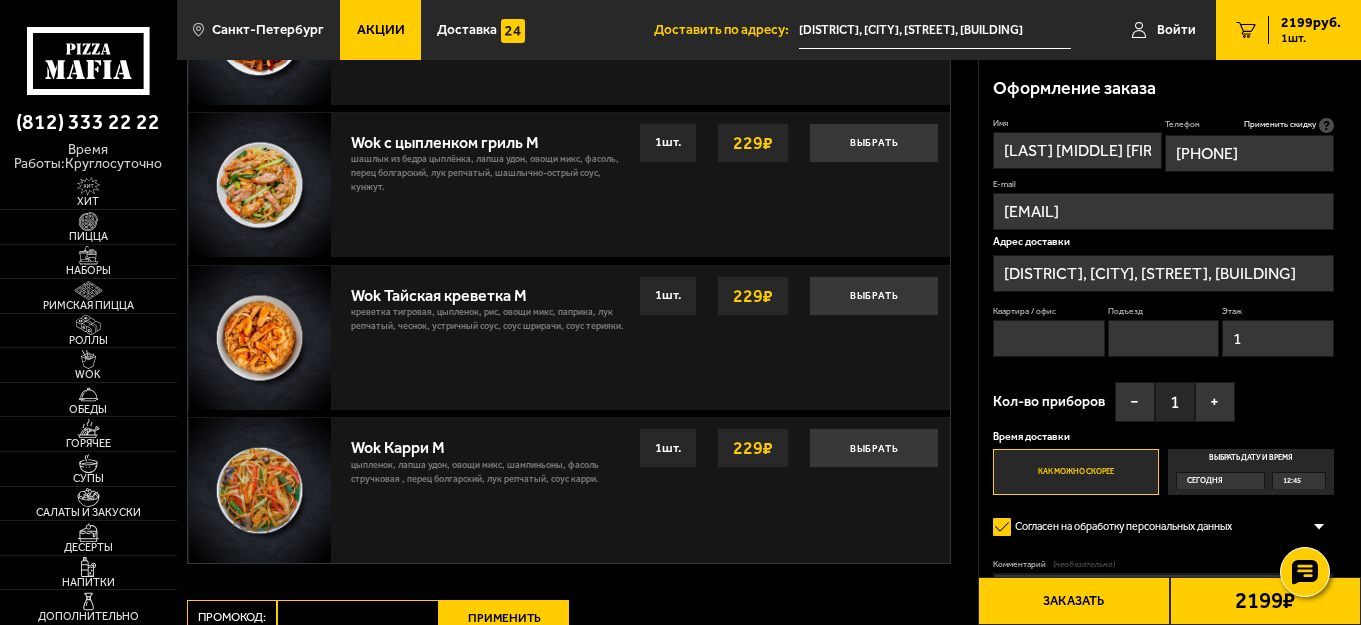 type on "1" 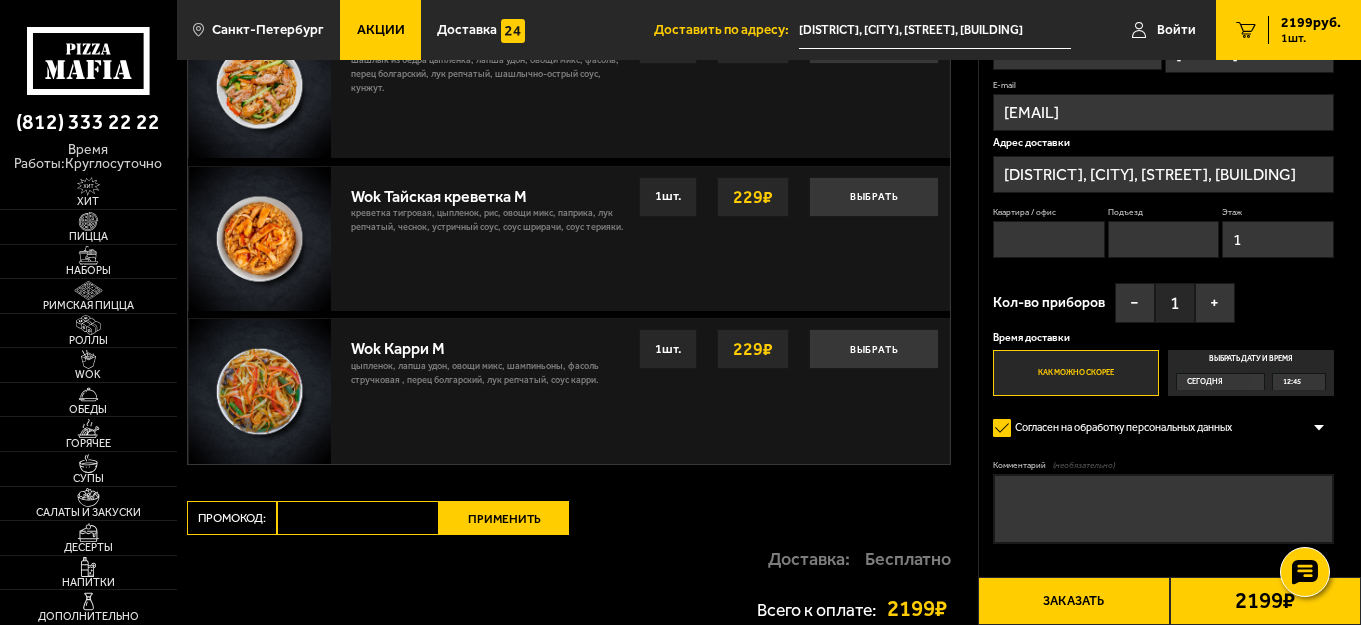 scroll, scrollTop: 1100, scrollLeft: 0, axis: vertical 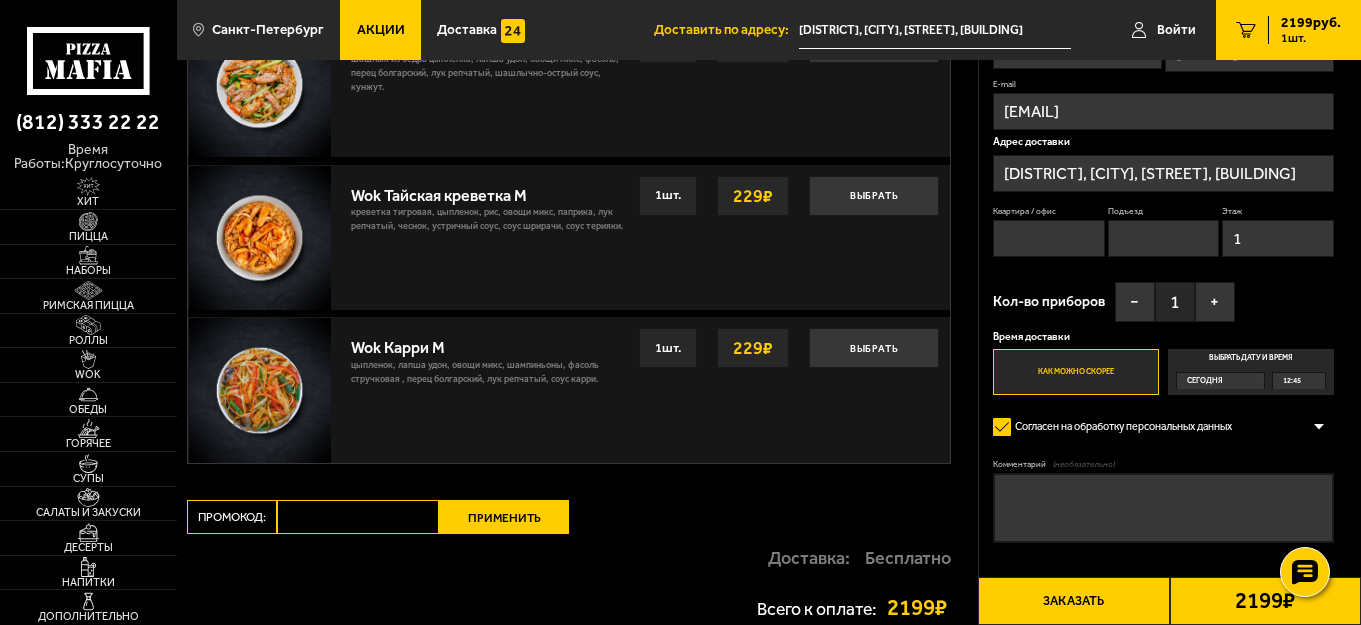 click on "Сегодня" at bounding box center (1214, 381) 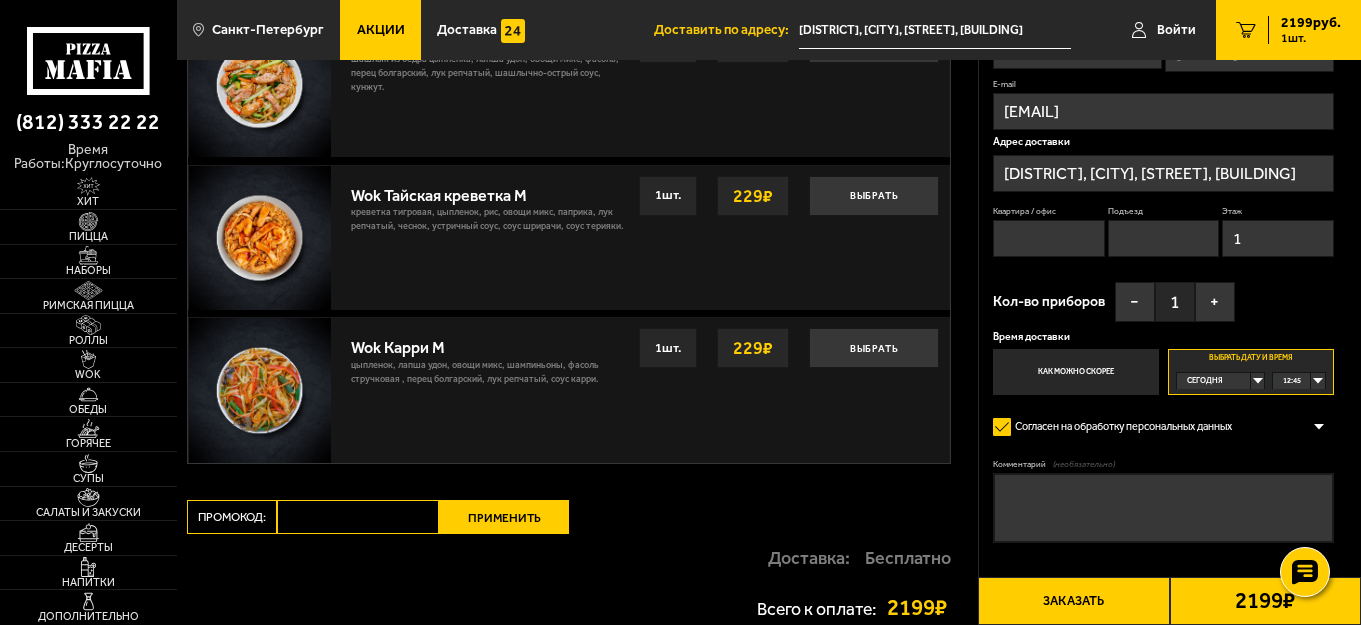 click on "12:45" at bounding box center [1298, 381] 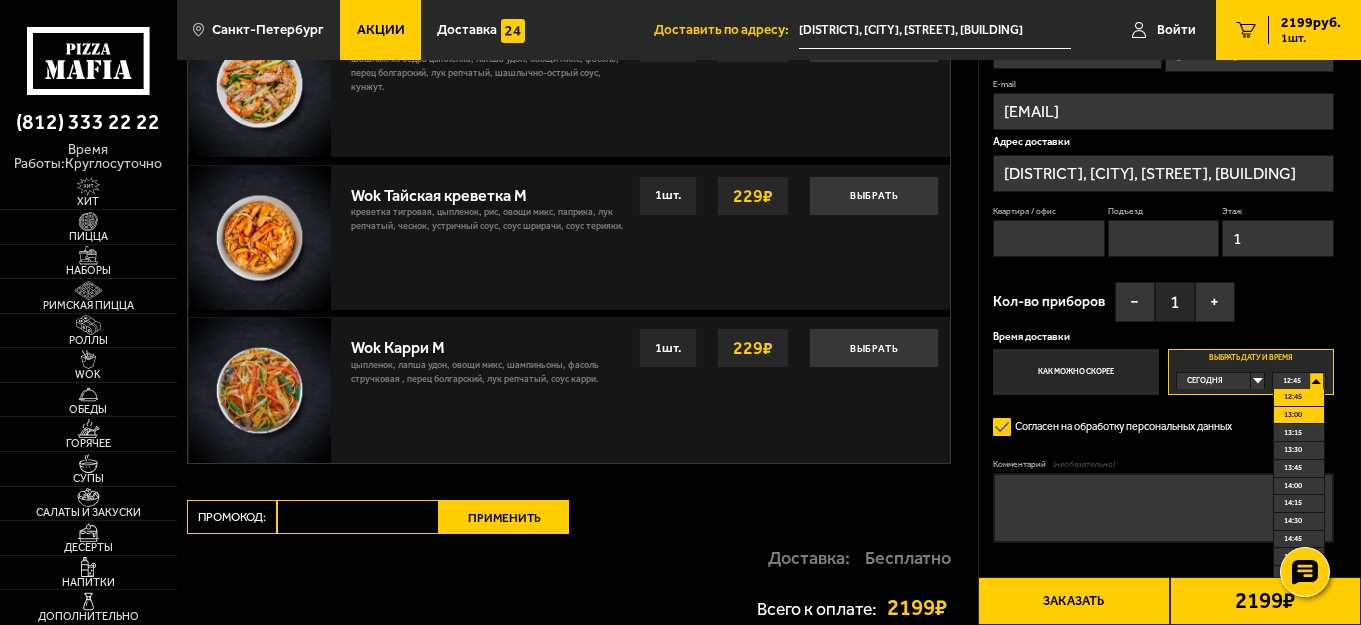 click on "13:00" at bounding box center (1293, 415) 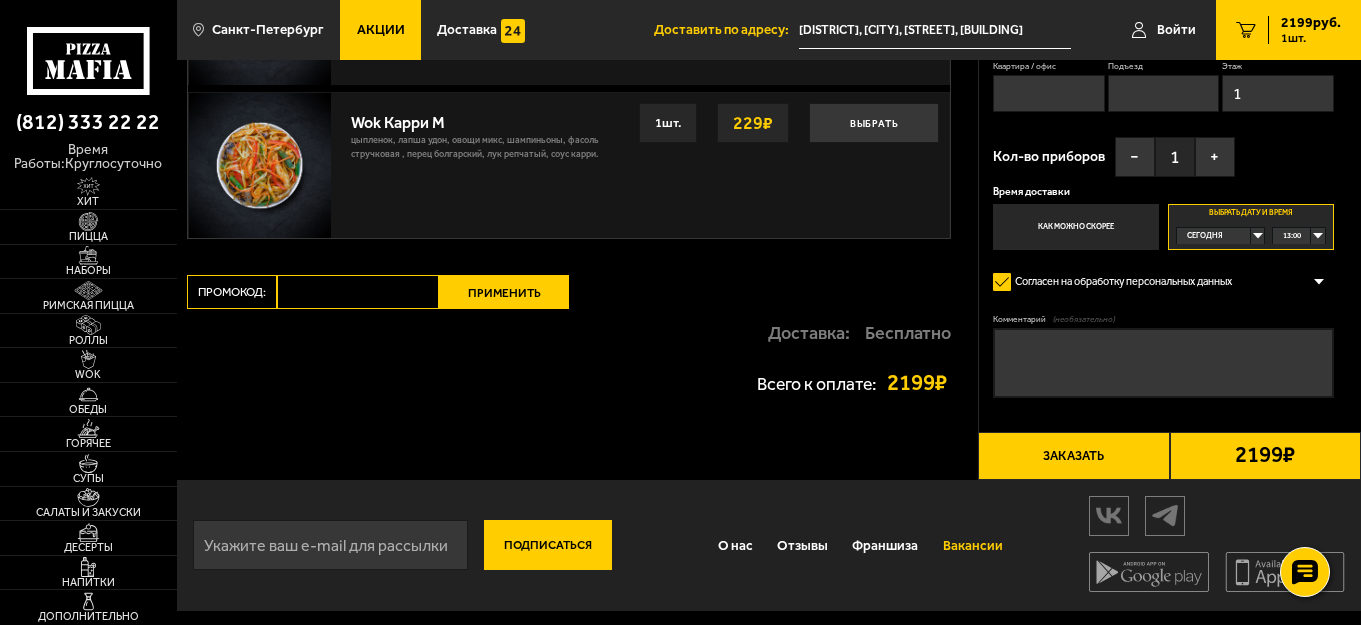 scroll, scrollTop: 1331, scrollLeft: 0, axis: vertical 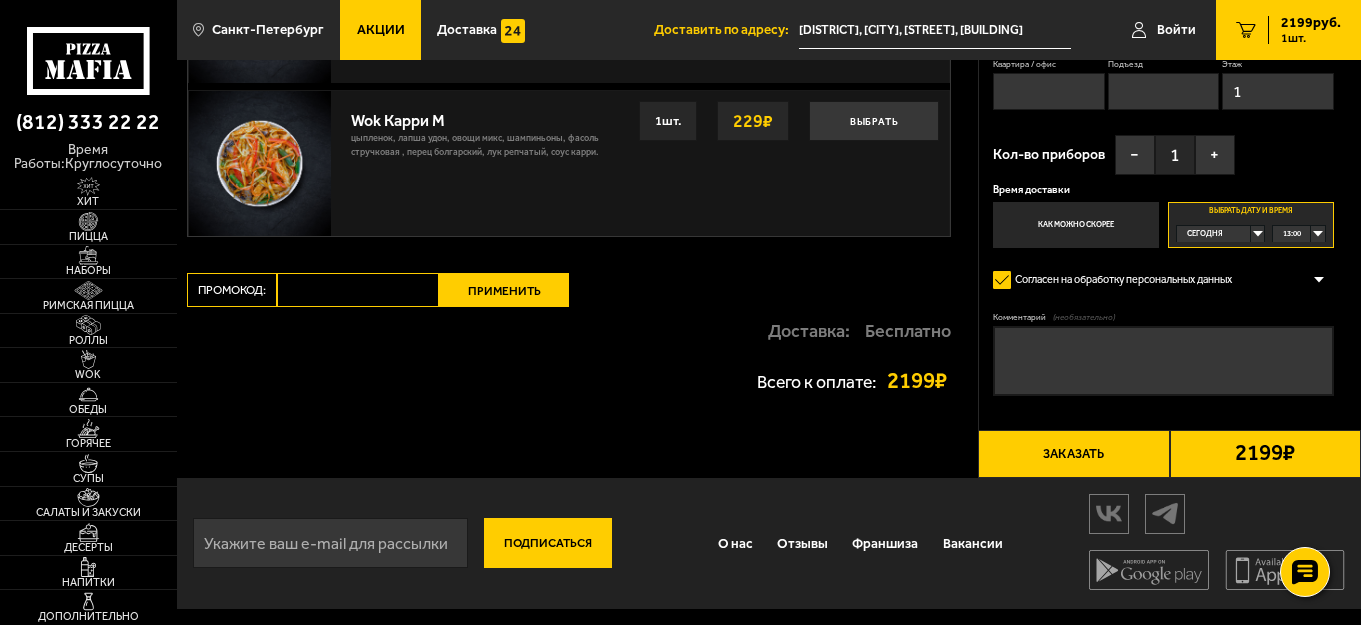 click on "Заказать" at bounding box center [1073, 454] 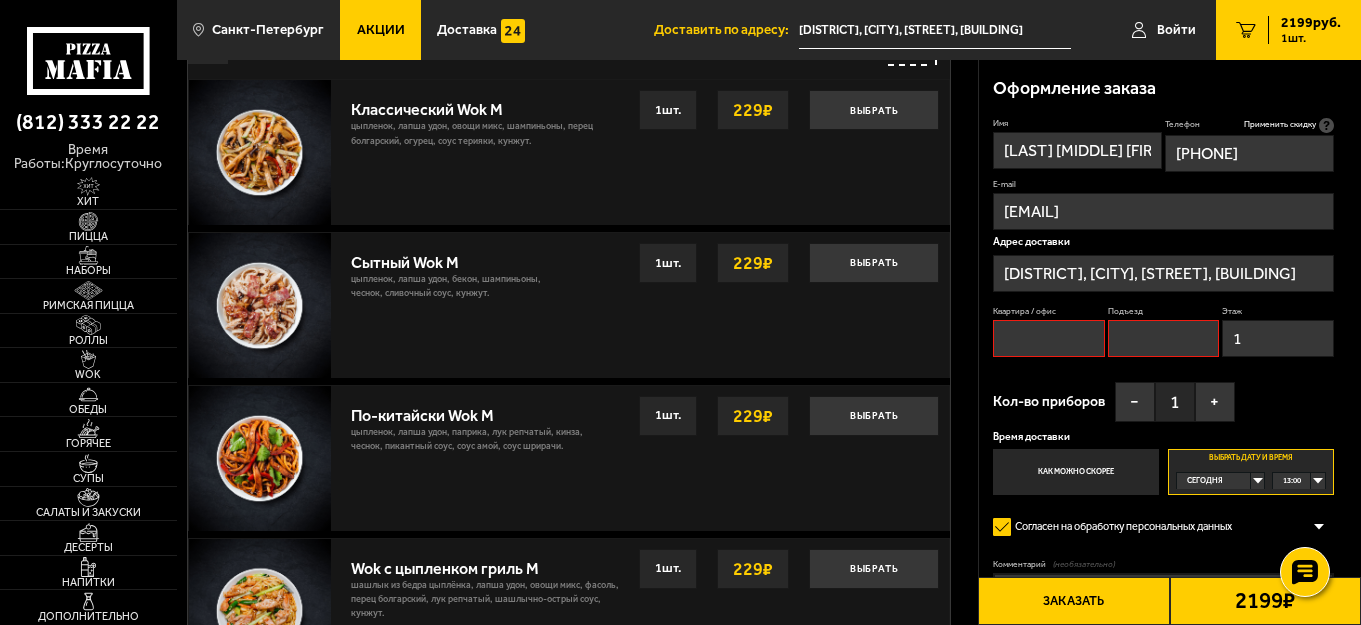 scroll, scrollTop: 170, scrollLeft: 0, axis: vertical 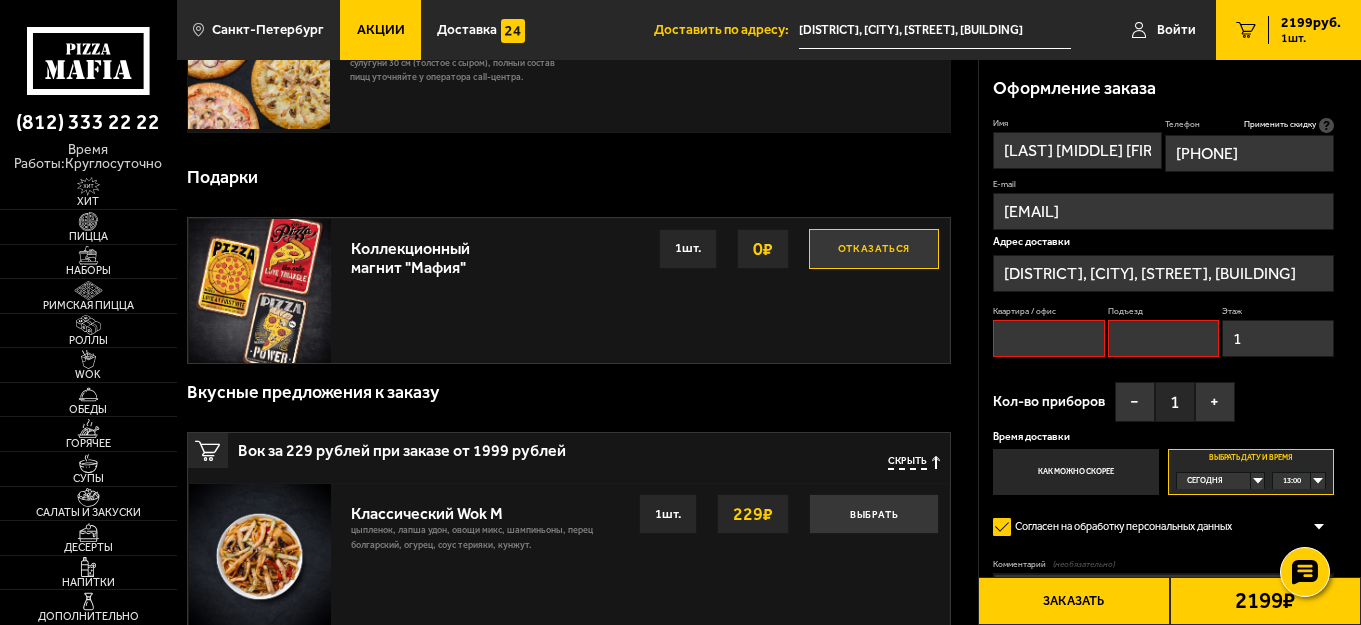 click on "Квартира / офис" at bounding box center [1049, 338] 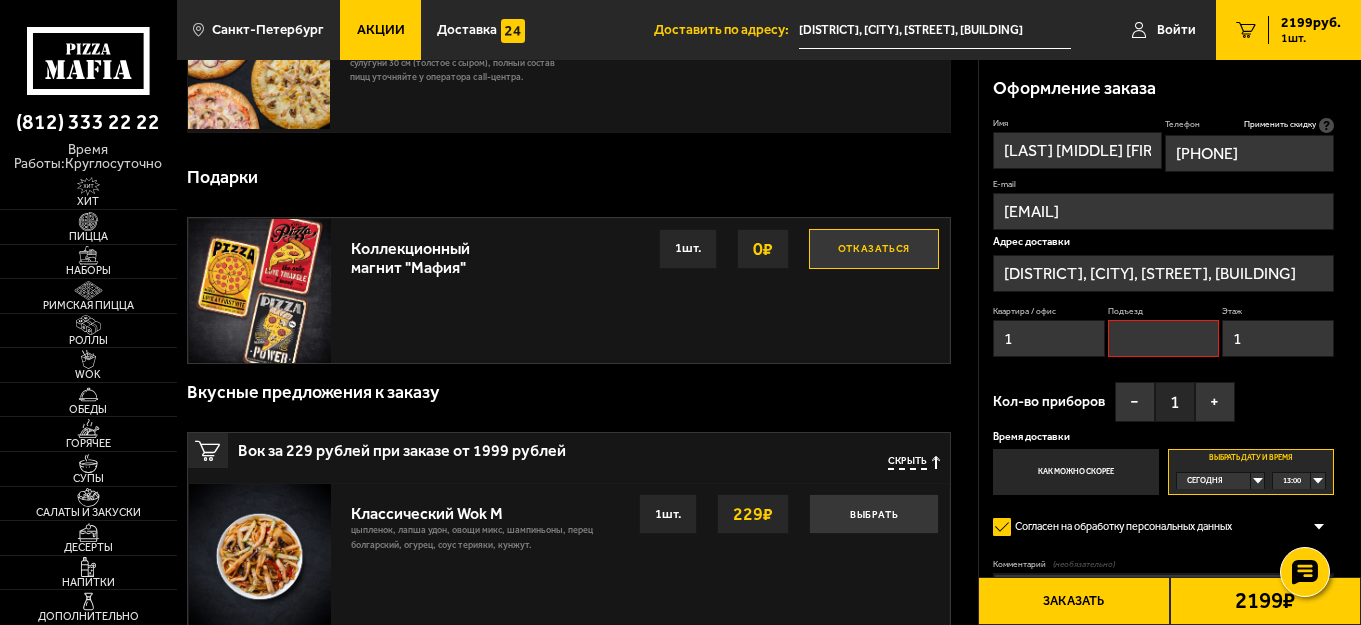 type on "1" 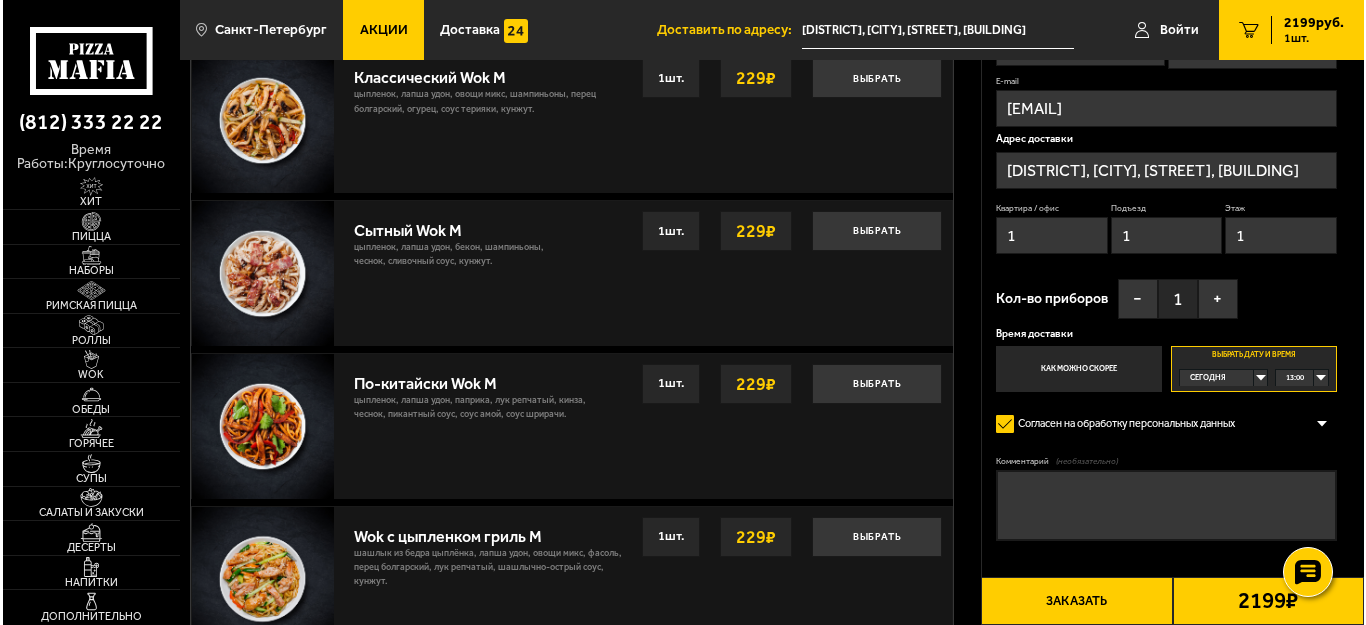 scroll, scrollTop: 670, scrollLeft: 0, axis: vertical 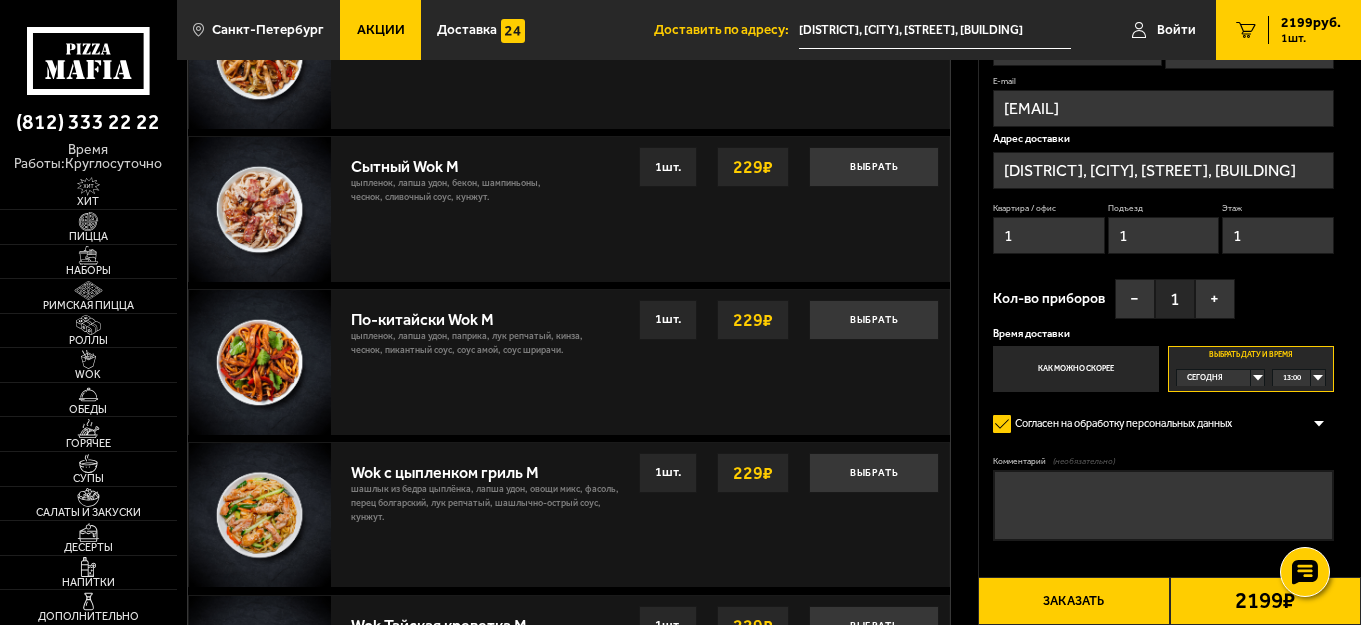 type on "1" 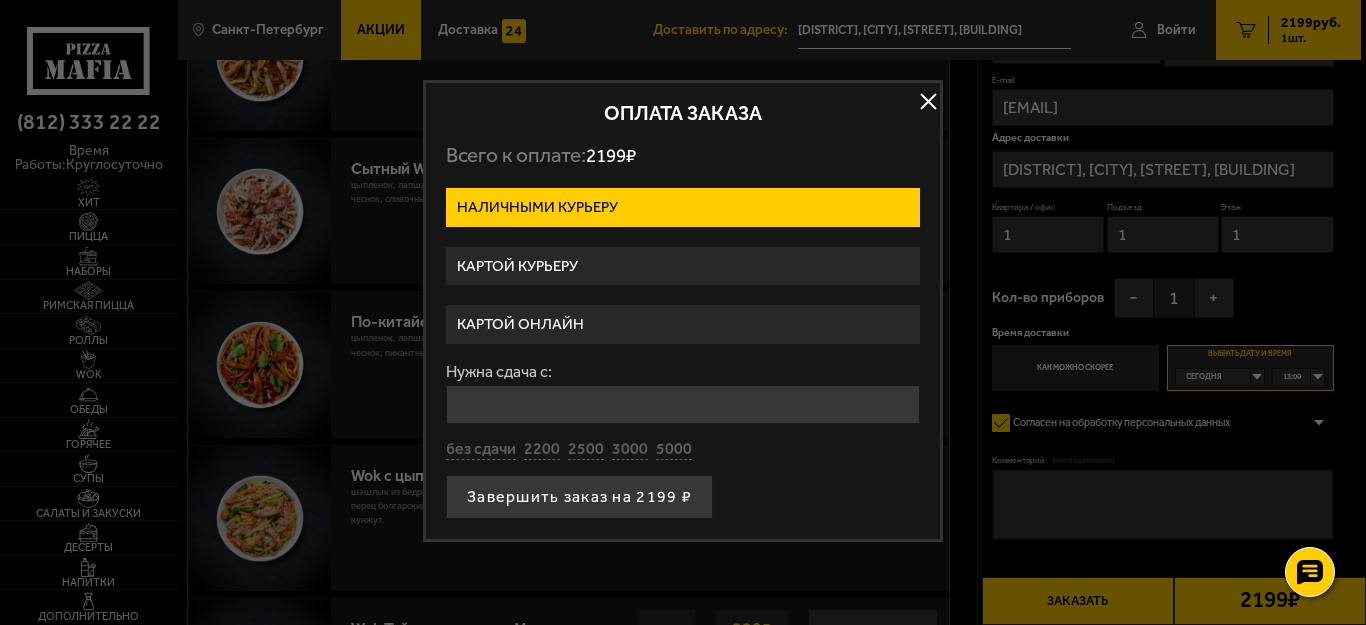 click on "Картой онлайн" at bounding box center (683, 324) 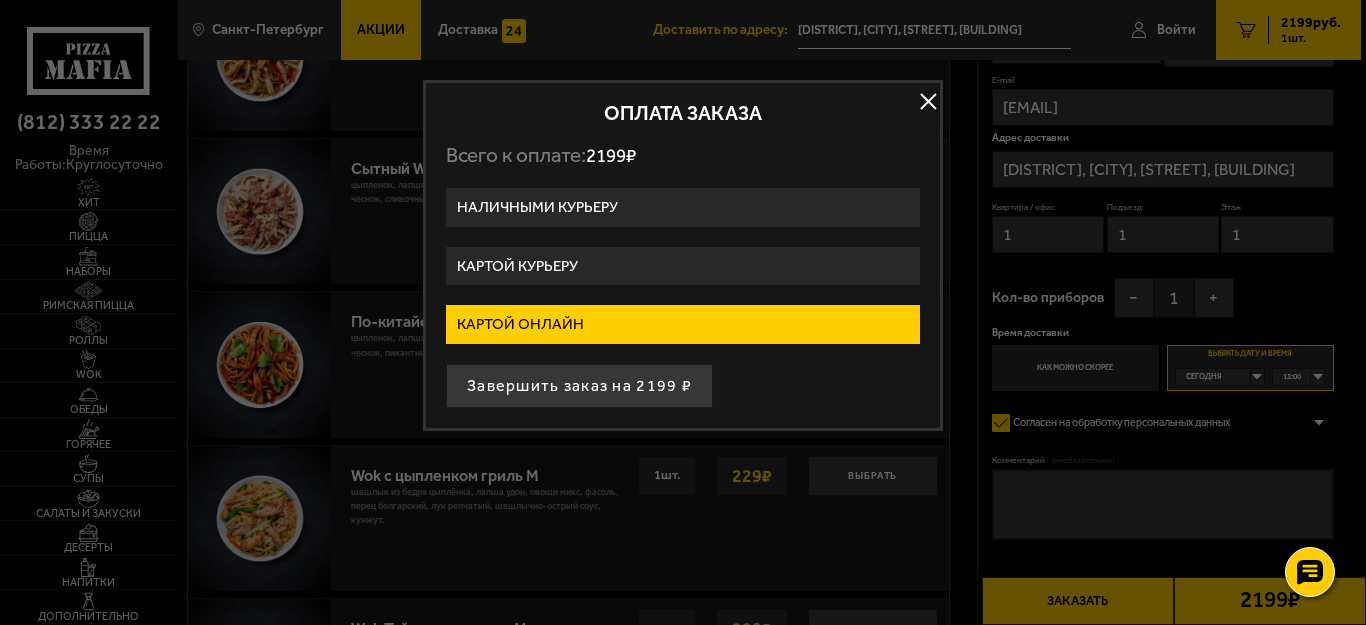 click on "Картой курьеру" at bounding box center [683, 266] 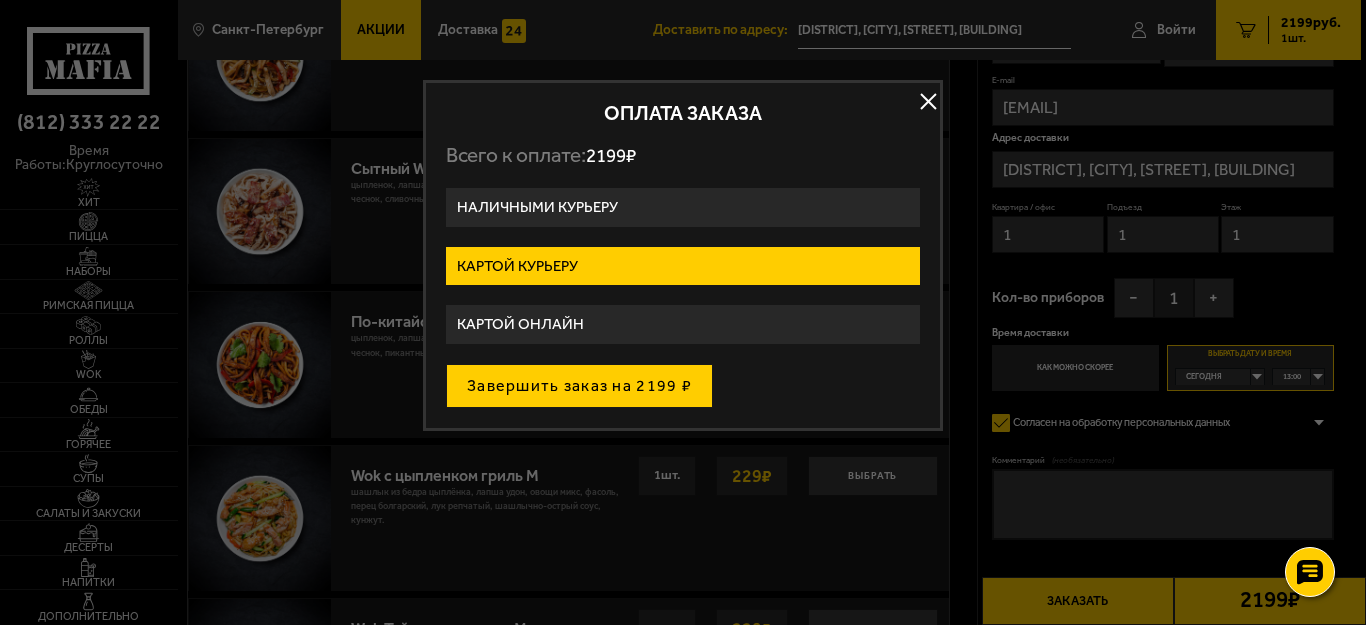 click on "Завершить заказ на 2199 ₽" at bounding box center (579, 386) 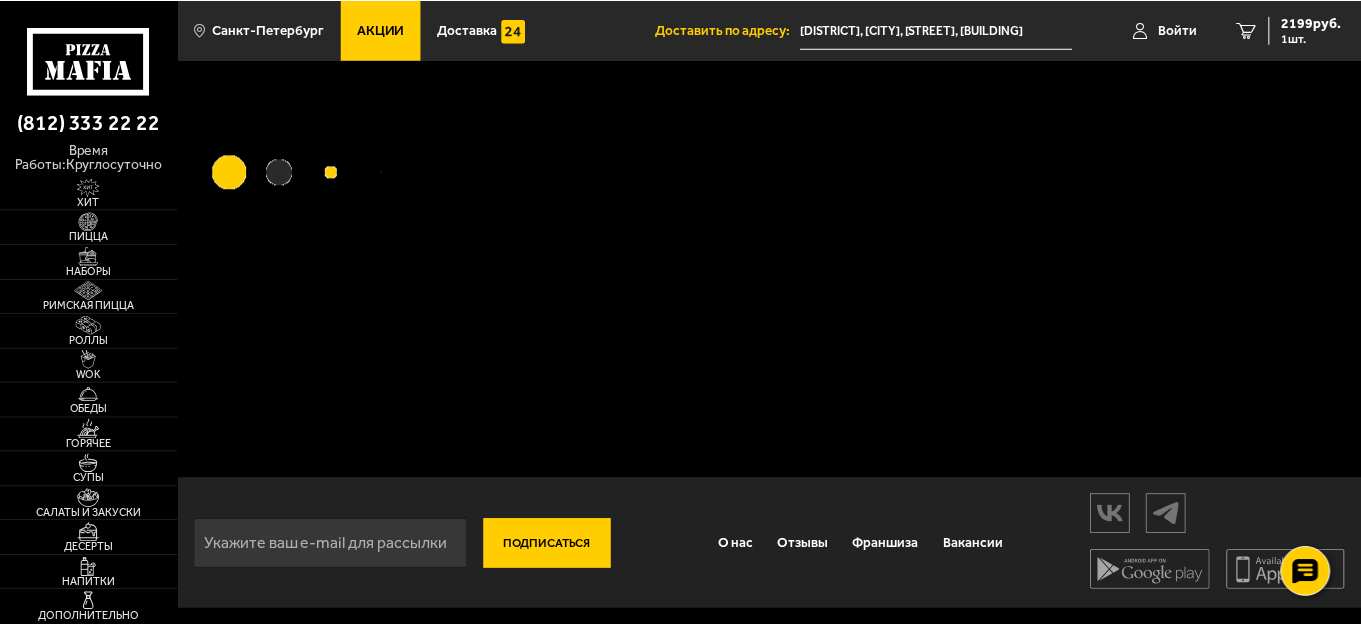scroll, scrollTop: 0, scrollLeft: 0, axis: both 